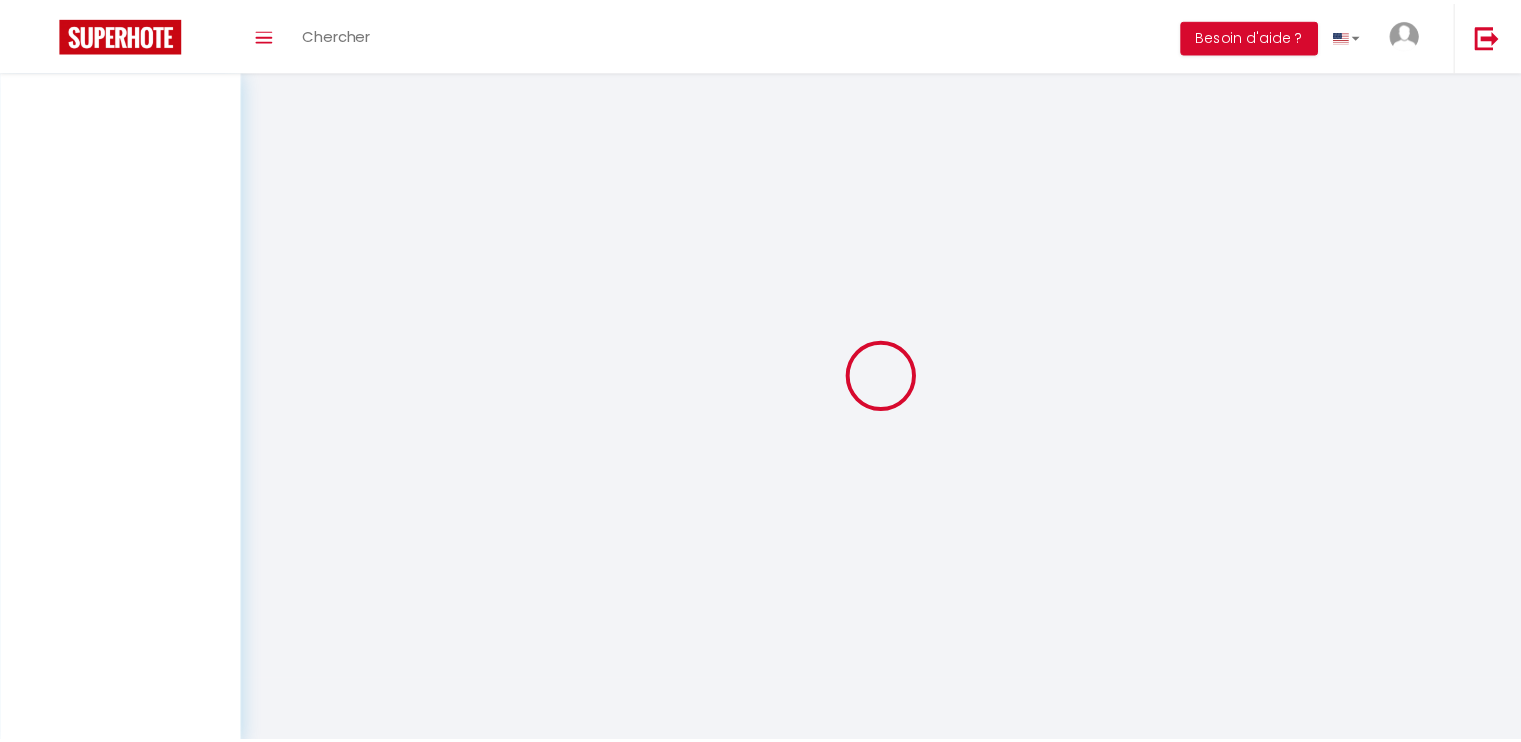 scroll, scrollTop: 0, scrollLeft: 0, axis: both 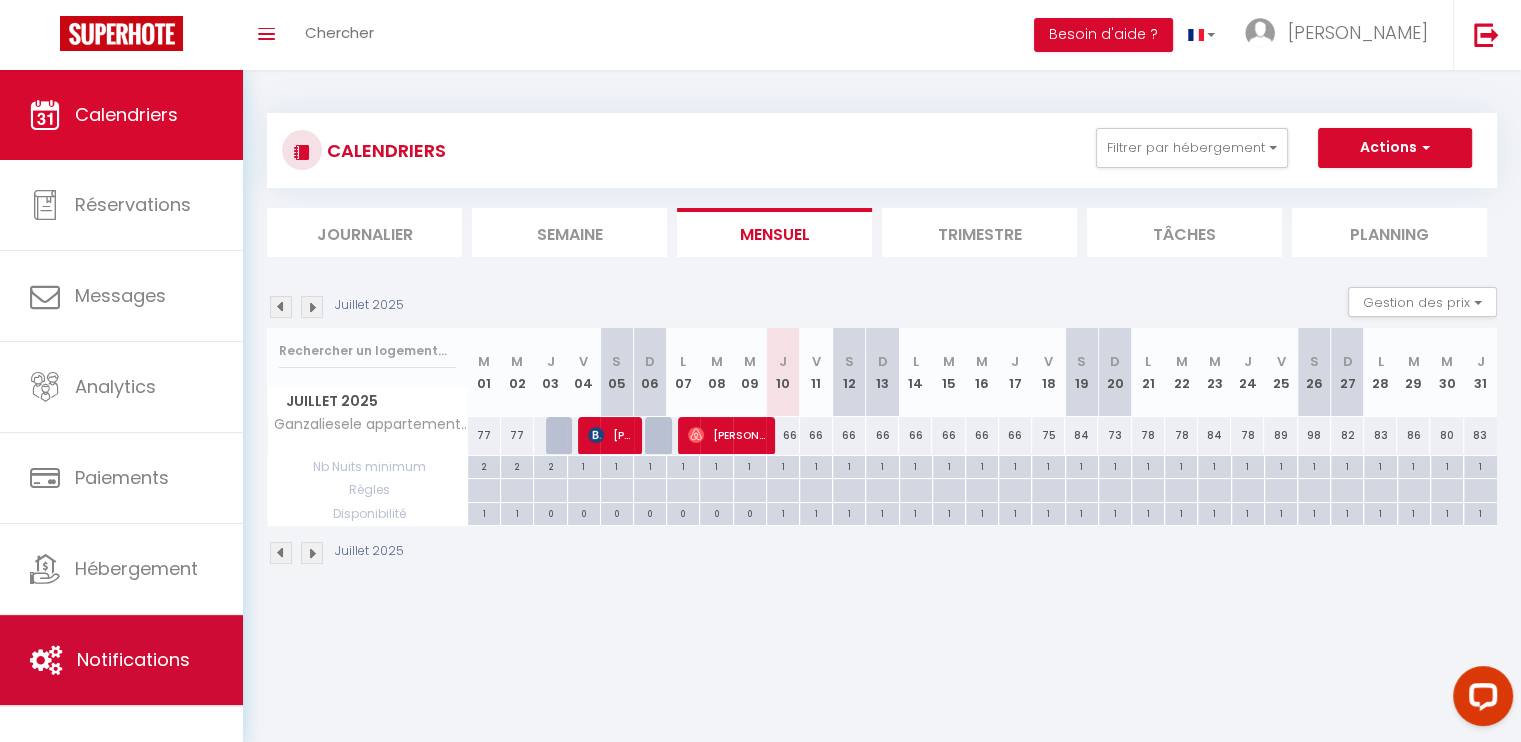 click on "Notifications" at bounding box center [121, 660] 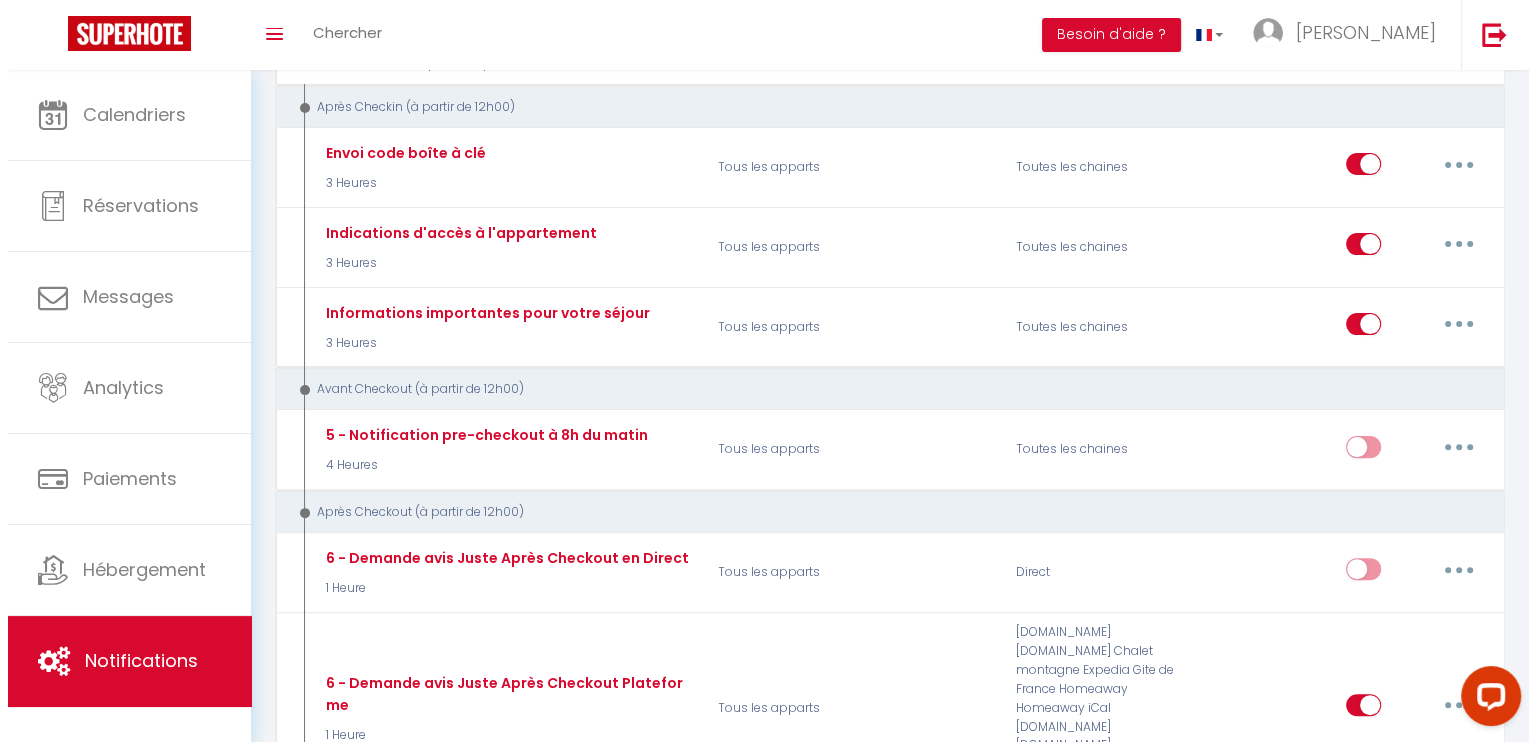 scroll, scrollTop: 600, scrollLeft: 0, axis: vertical 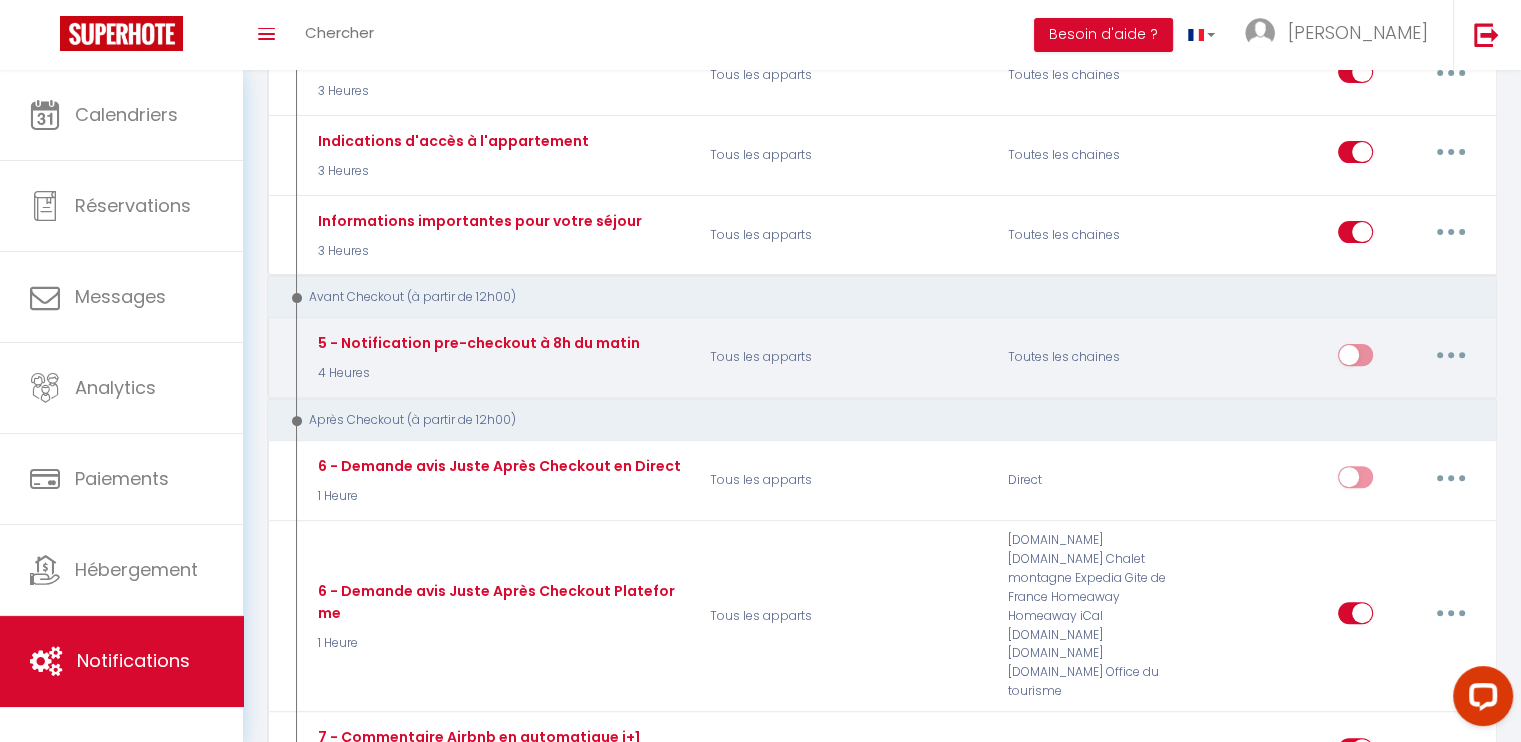 click at bounding box center (1451, 355) 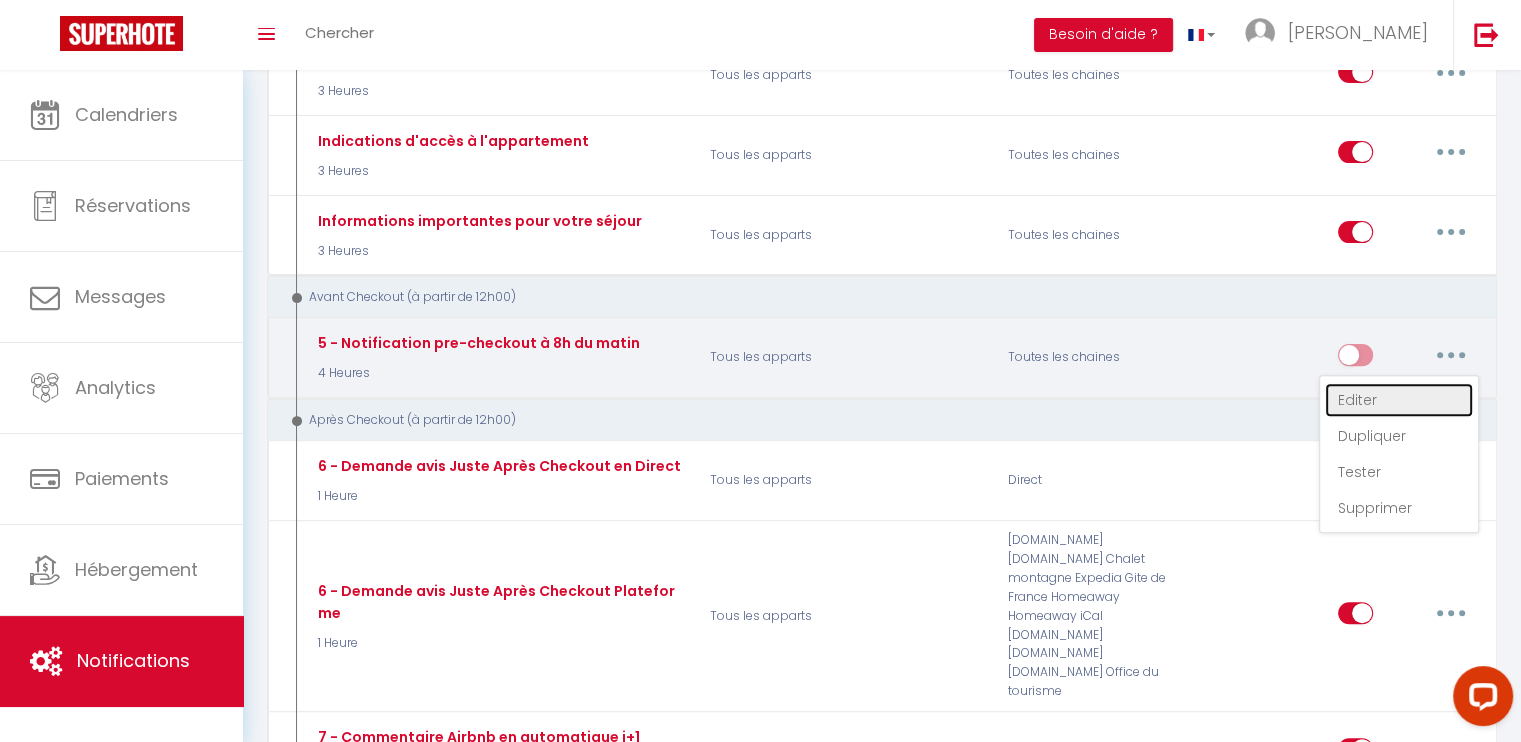 click on "Editer" at bounding box center (1399, 400) 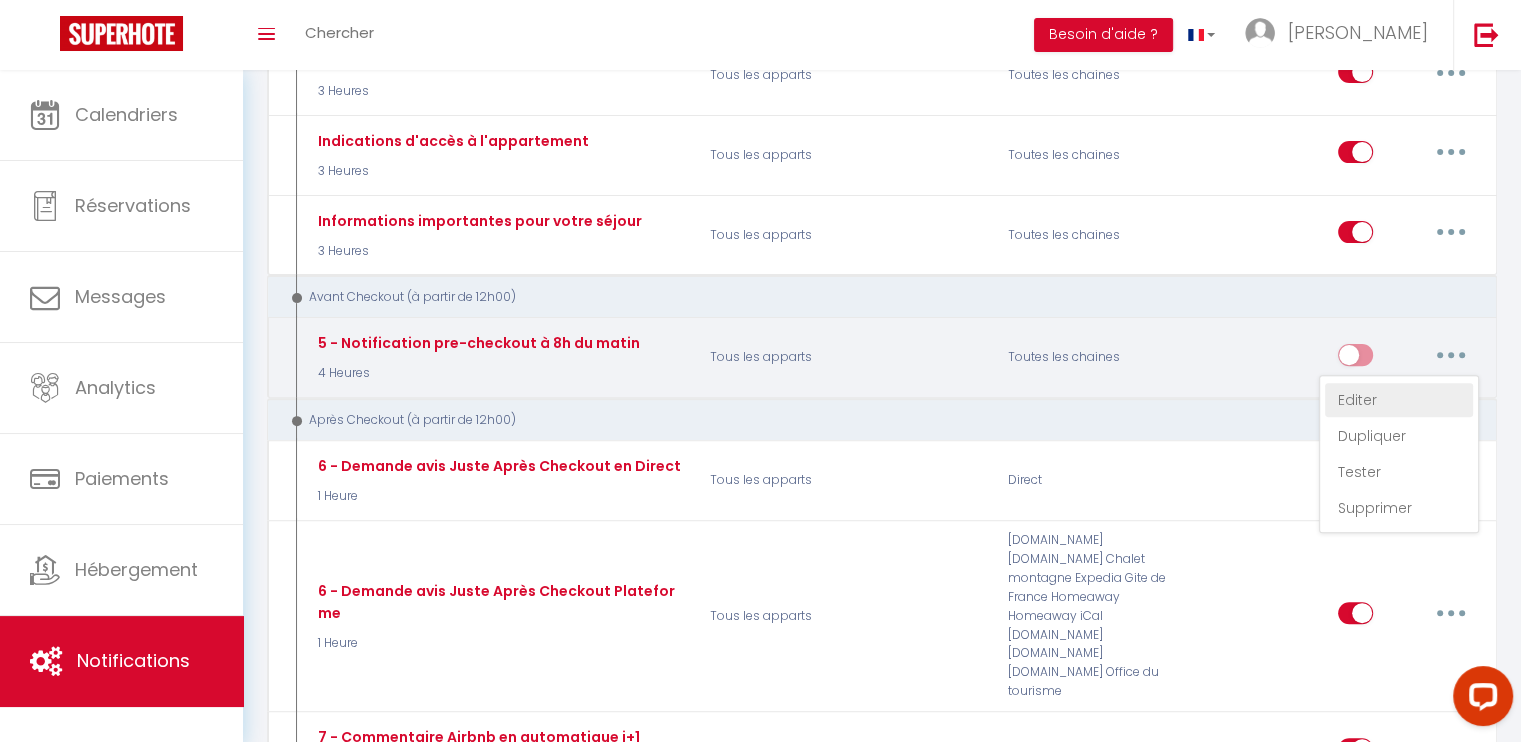 select on "4" 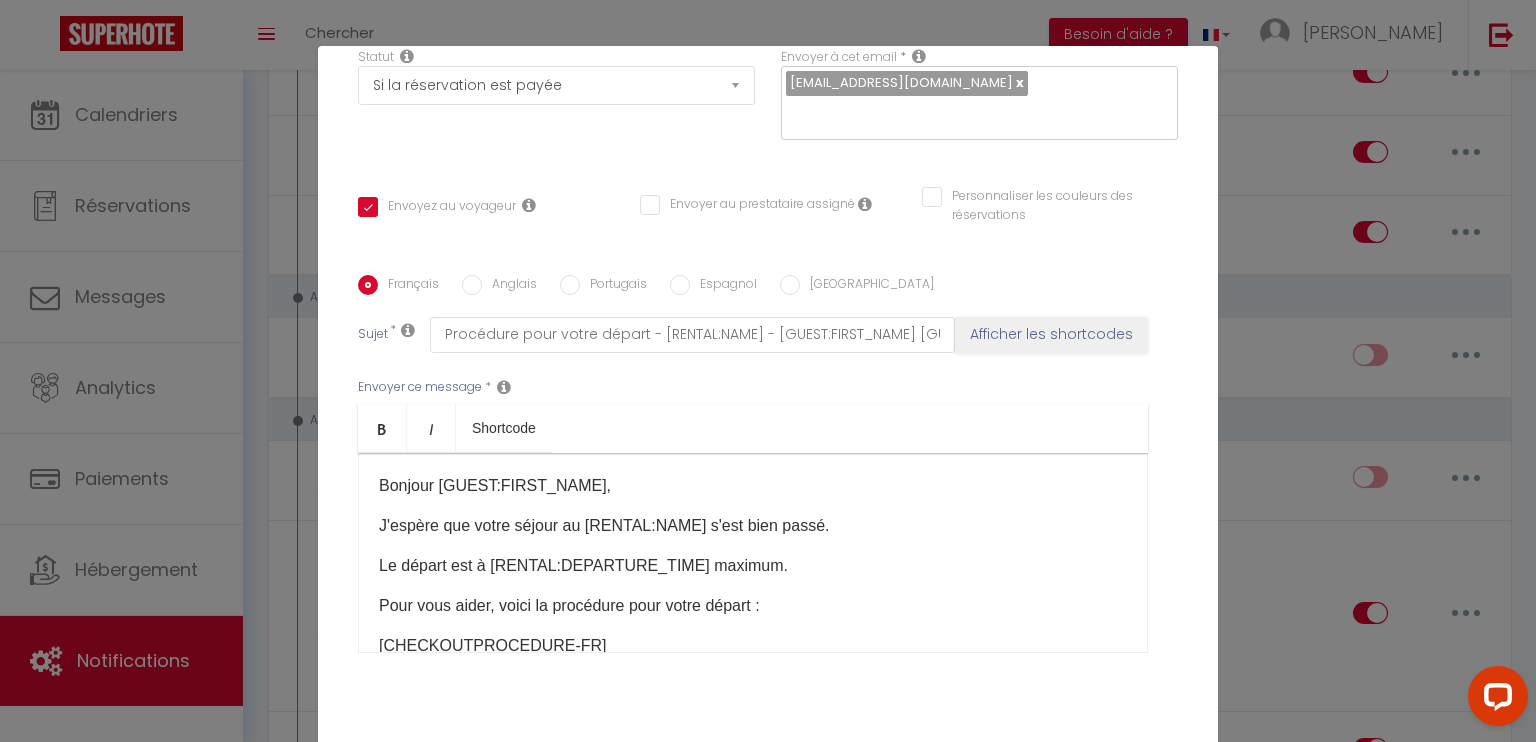 scroll, scrollTop: 349, scrollLeft: 0, axis: vertical 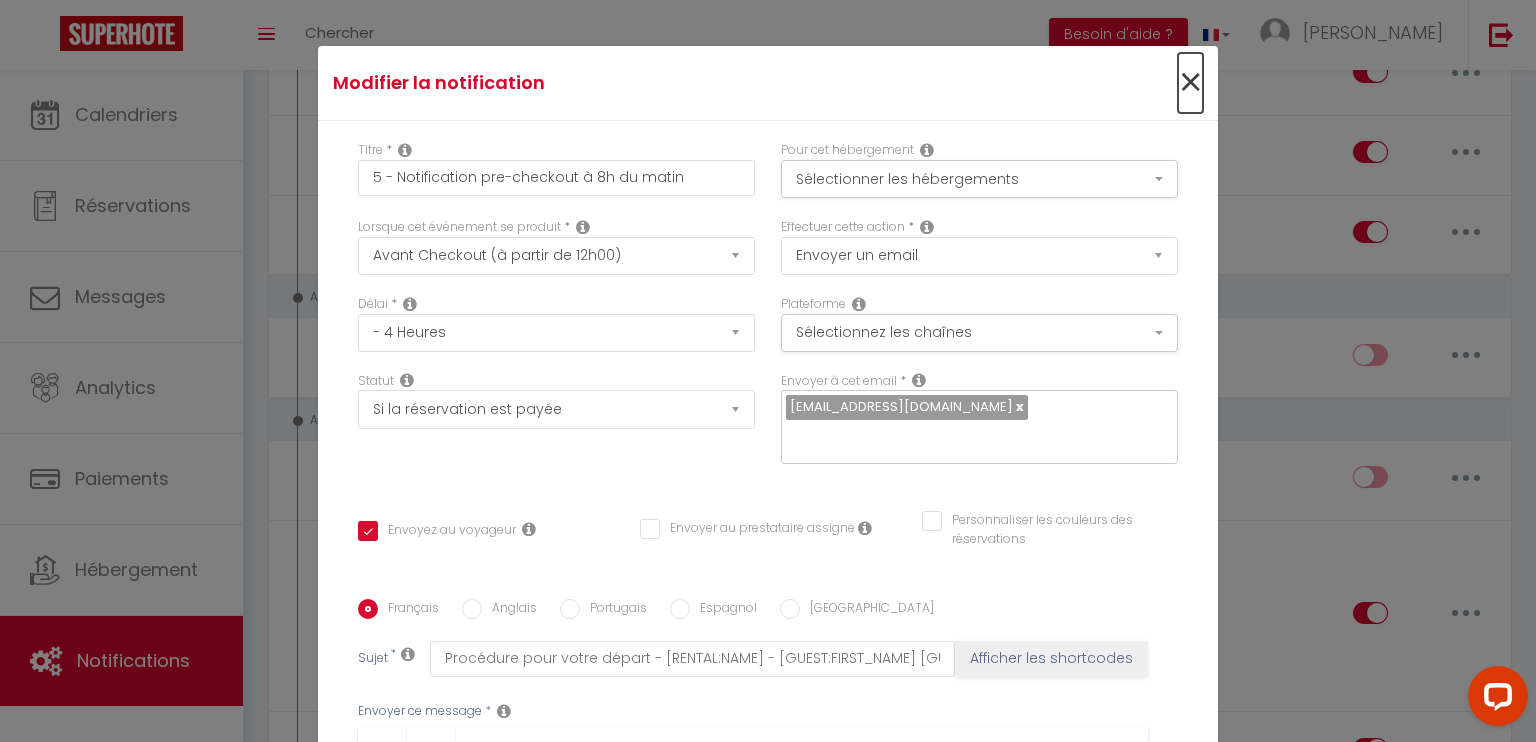 click on "×" at bounding box center [1190, 83] 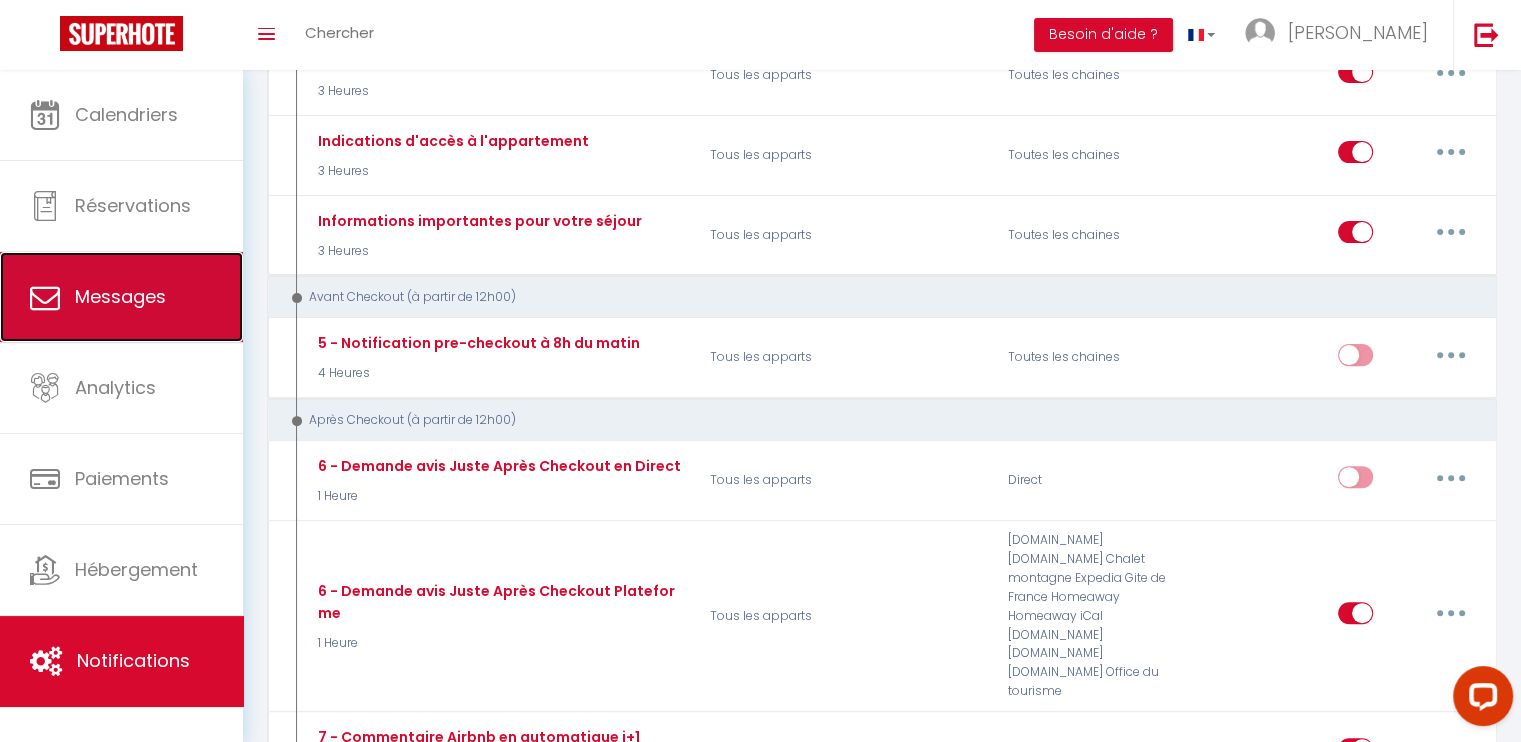 click on "Messages" at bounding box center [121, 297] 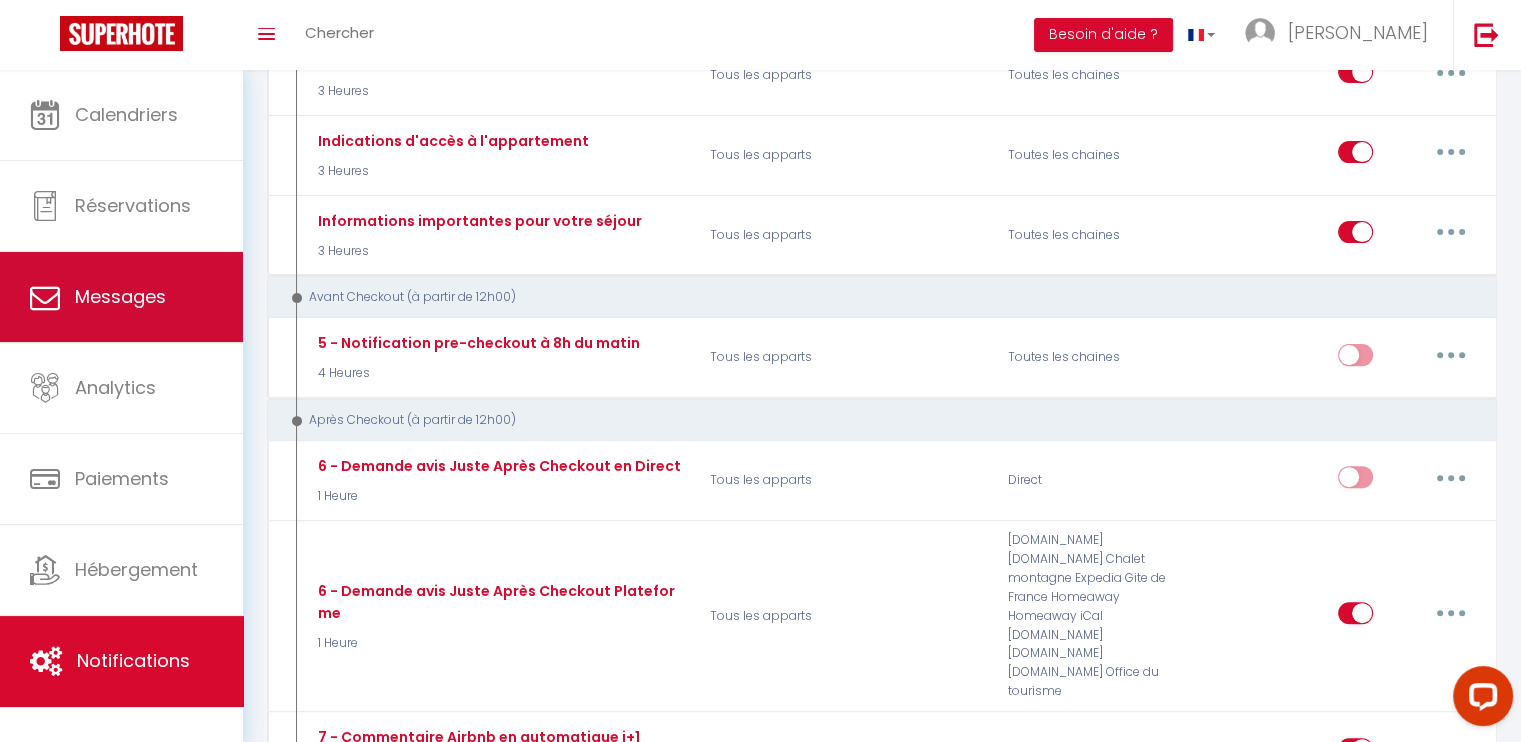 scroll, scrollTop: 0, scrollLeft: 0, axis: both 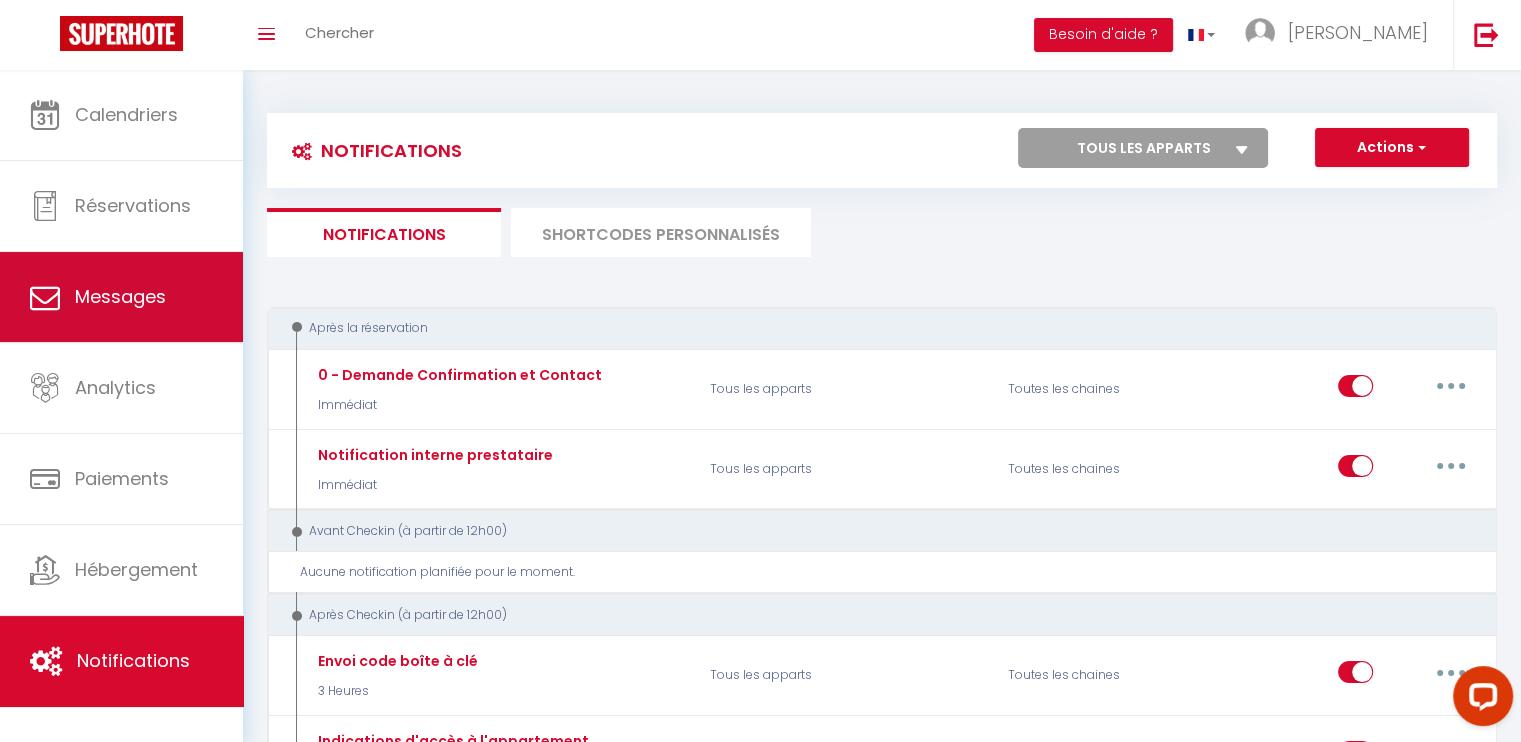 select on "message" 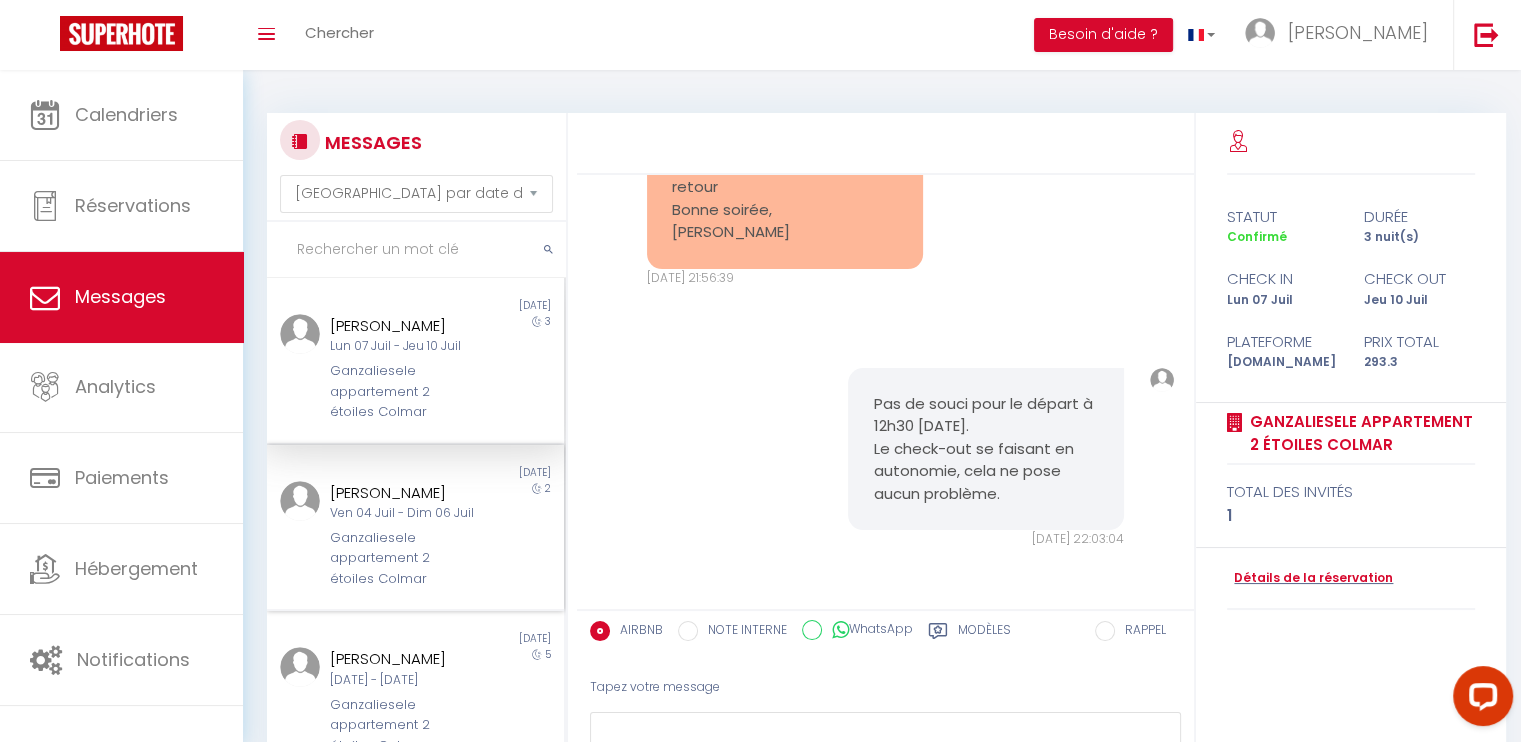 scroll, scrollTop: 6321, scrollLeft: 0, axis: vertical 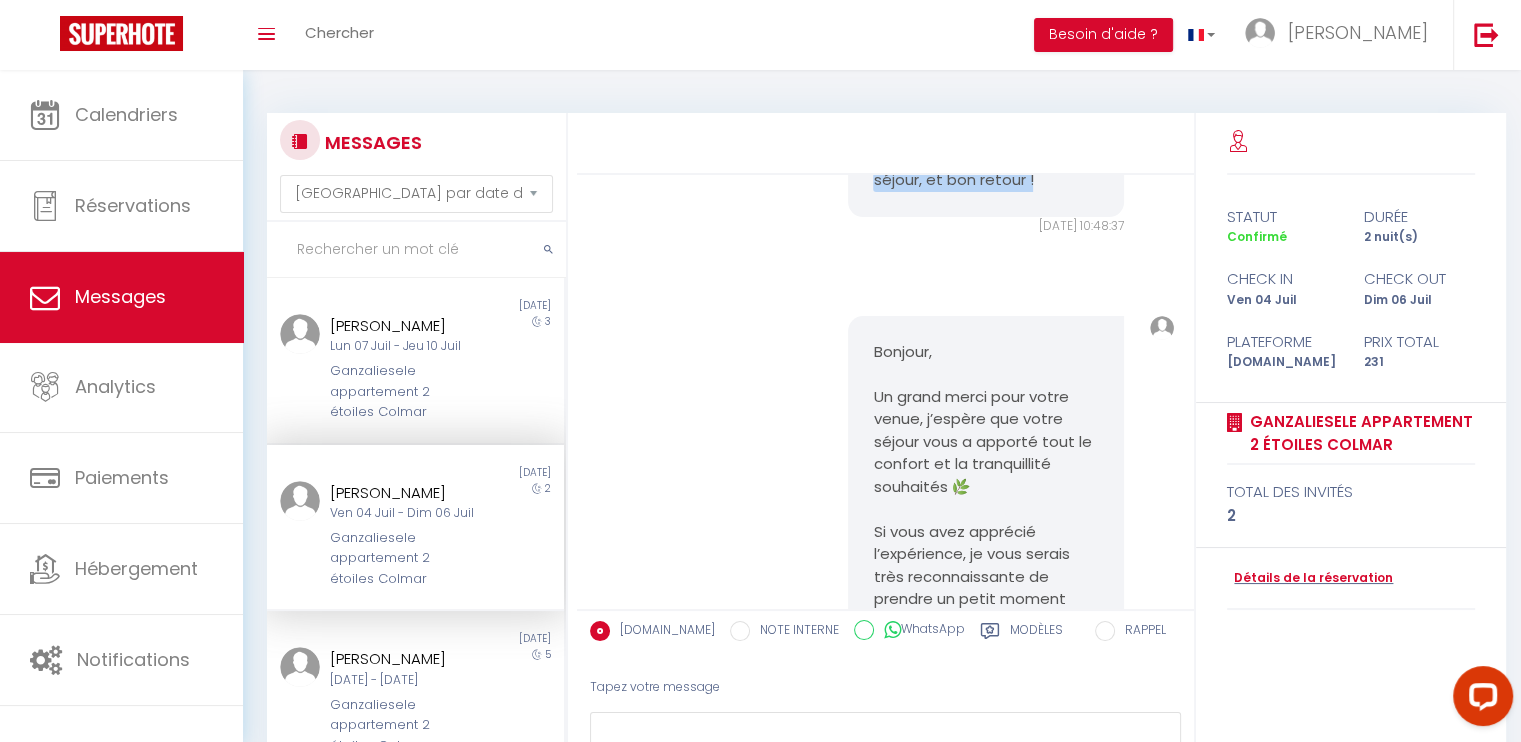 drag, startPoint x: 861, startPoint y: 281, endPoint x: 1047, endPoint y: 363, distance: 203.27321 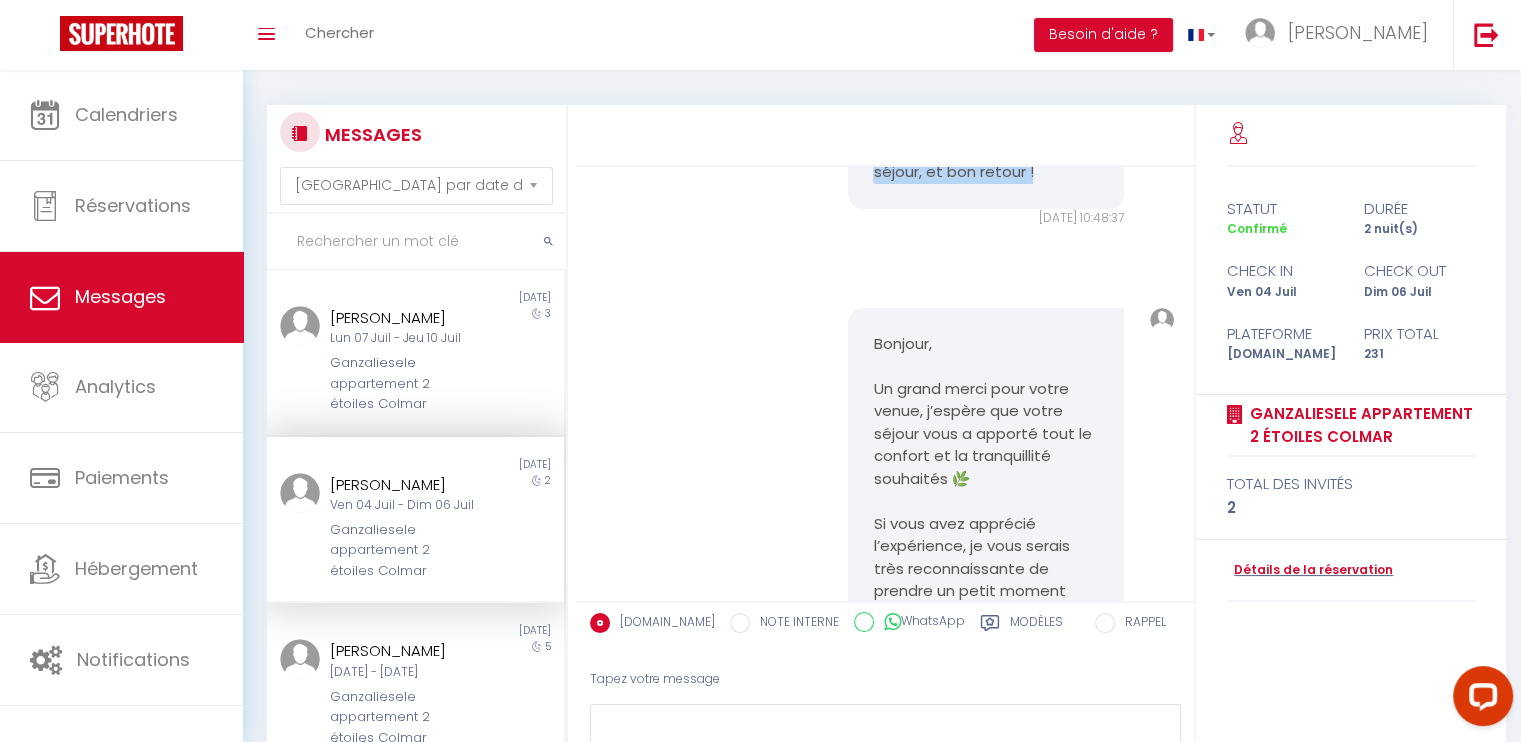 scroll, scrollTop: 0, scrollLeft: 0, axis: both 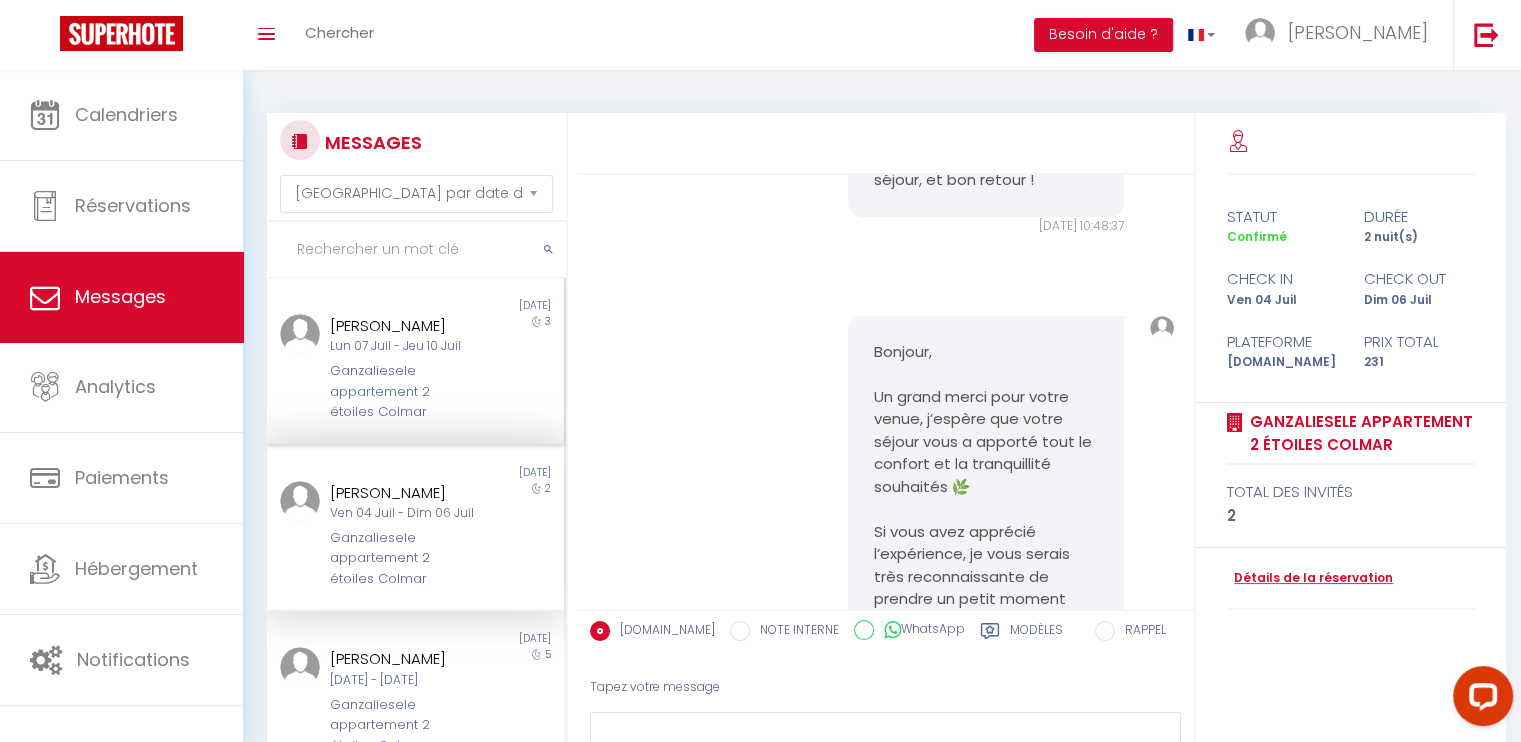 click on "[PERSON_NAME]   [DATE] - [DATE][PERSON_NAME]  appartement 2 étoiles Colmar" at bounding box center [402, 368] 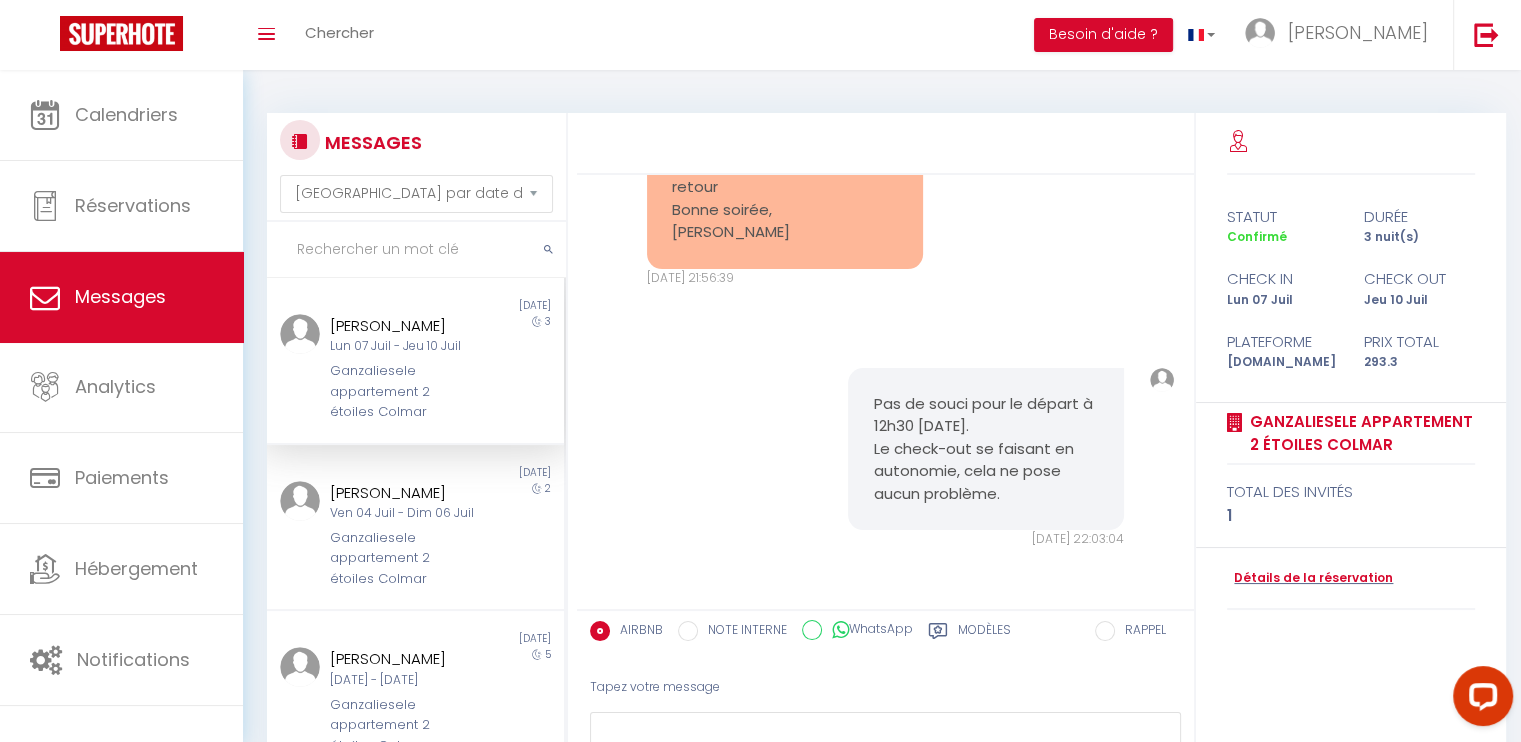 scroll, scrollTop: 6521, scrollLeft: 0, axis: vertical 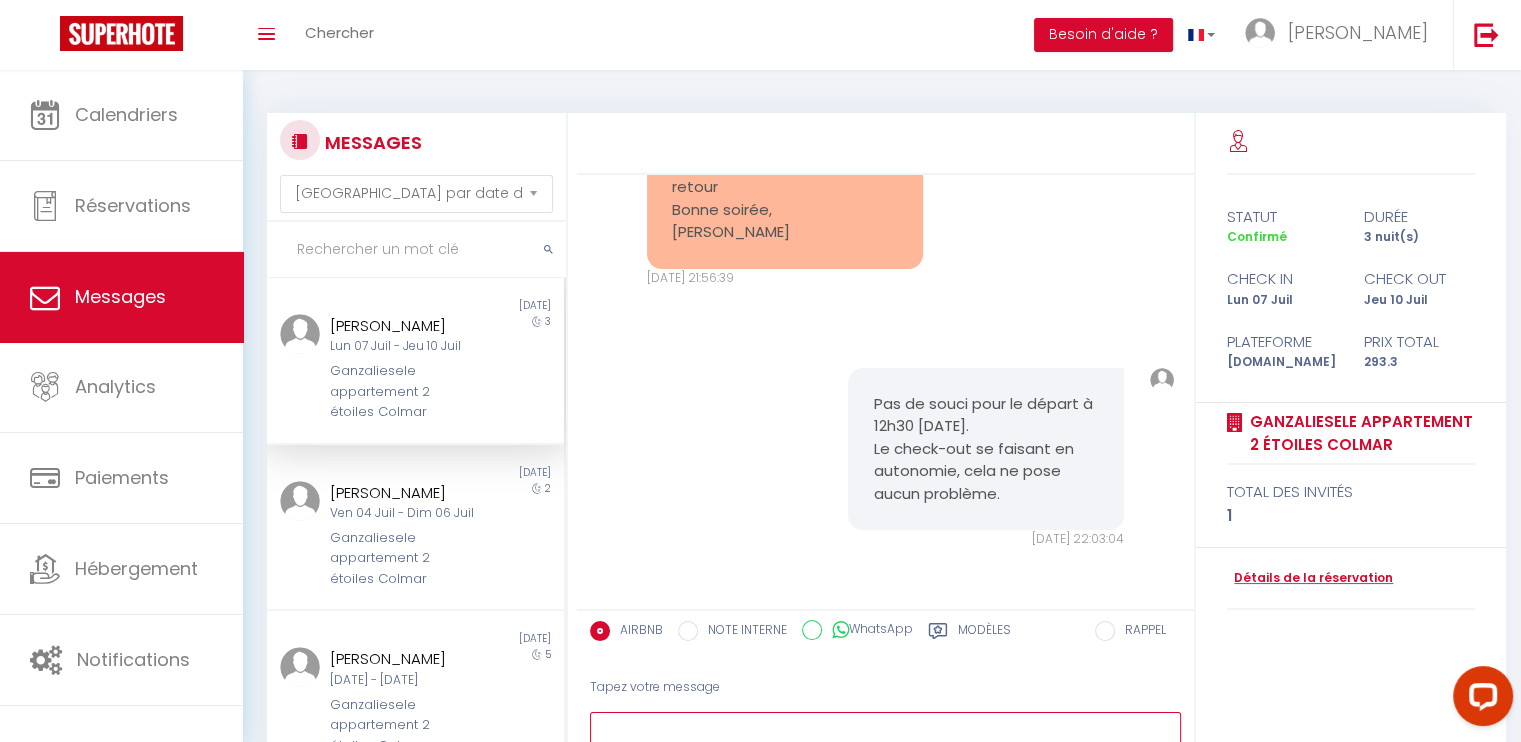 click at bounding box center [885, 746] 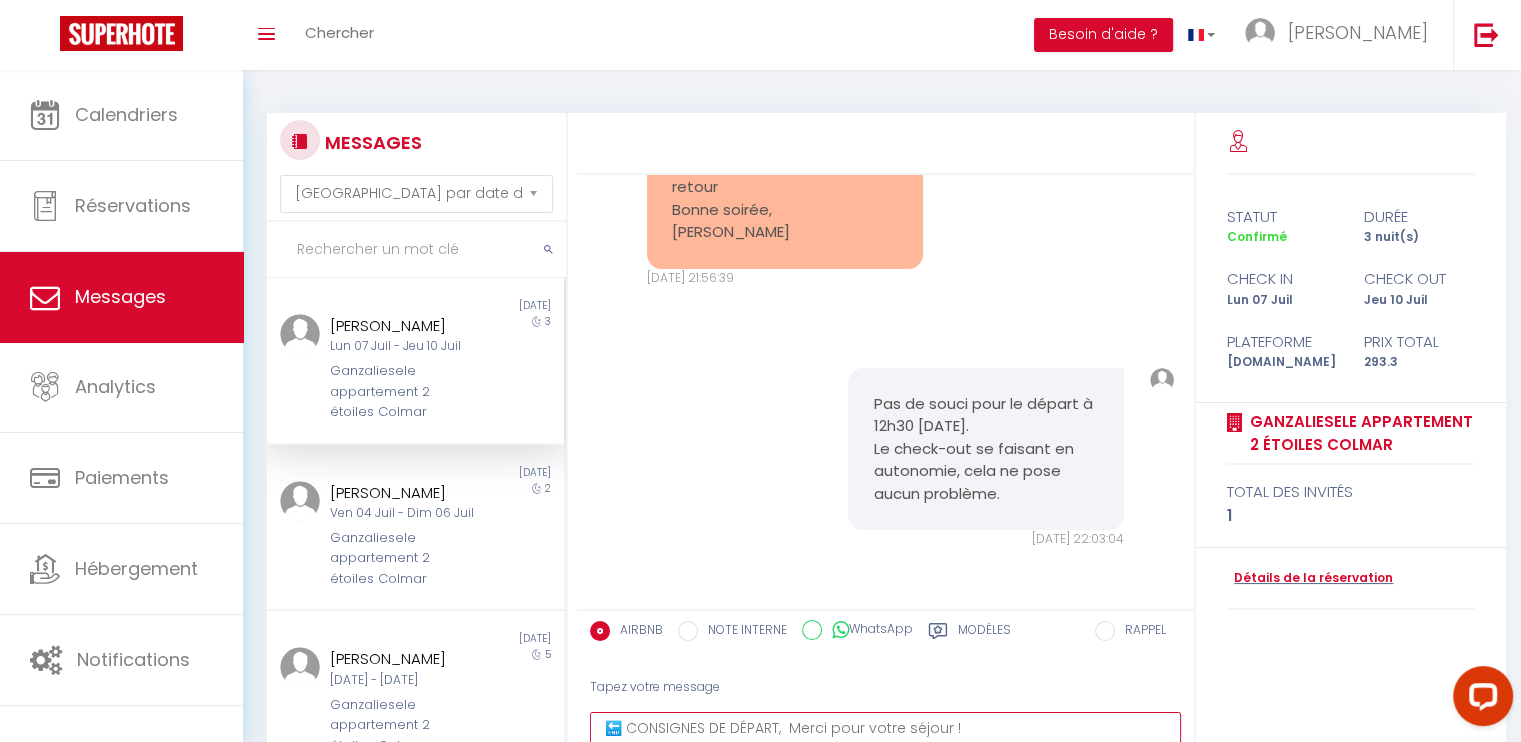 scroll, scrollTop: 36, scrollLeft: 0, axis: vertical 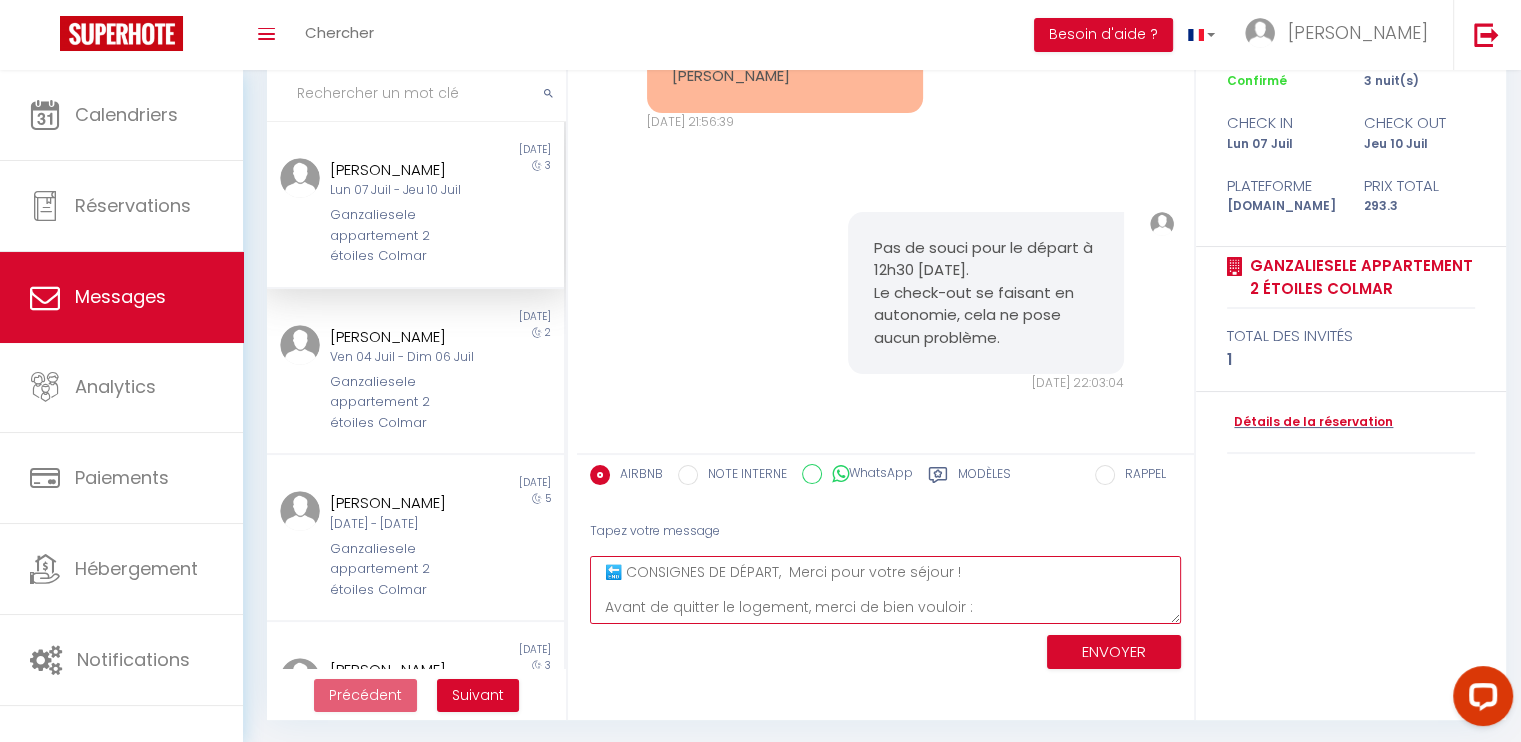 click on "🔚 CONSIGNES DE DÉPART,  Merci pour votre séjour !
Avant de quitter le logement, merci de bien vouloir :
🔌 Éteindre toutes les lumières
🪟 Fermer toutes les fenêtres et les volets
🗑️ Vider les poubelles (salle de bain, cuisine, wc.) et les déposer dans le bac prévu à cet effet, situé à la sortie du bâtiment, sur la droite
🛏️ Ne pas refaire les lits (nous nous en chargeons)
🚪 Fermer la porte à clé en partant et remettre les clés dans la boîte à clés.
📩 En cas de souci ou de question, n’hésitez pas à me contacter.
🙏 Merci encore pour votre séjour, et bon retour !" at bounding box center (885, 590) 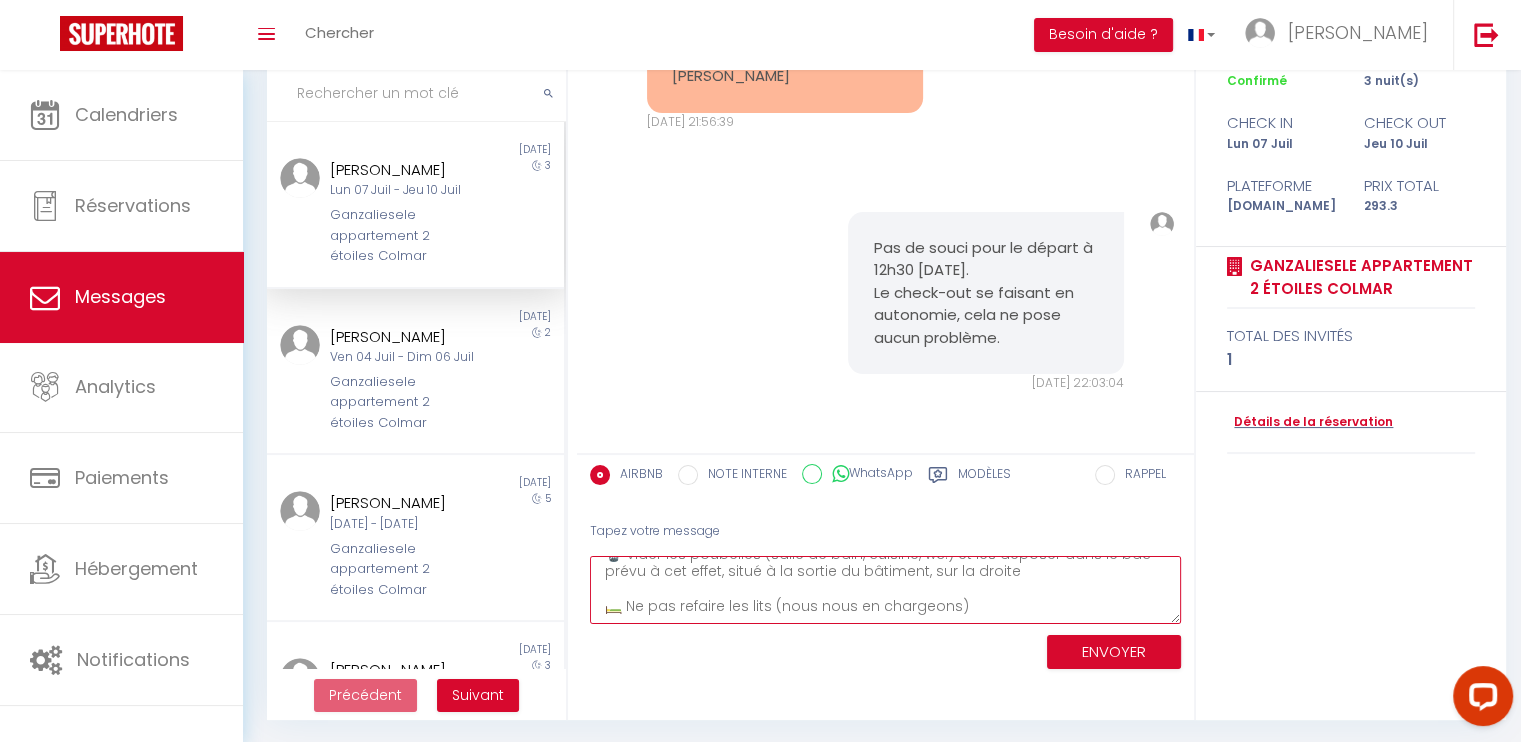 scroll, scrollTop: 228, scrollLeft: 0, axis: vertical 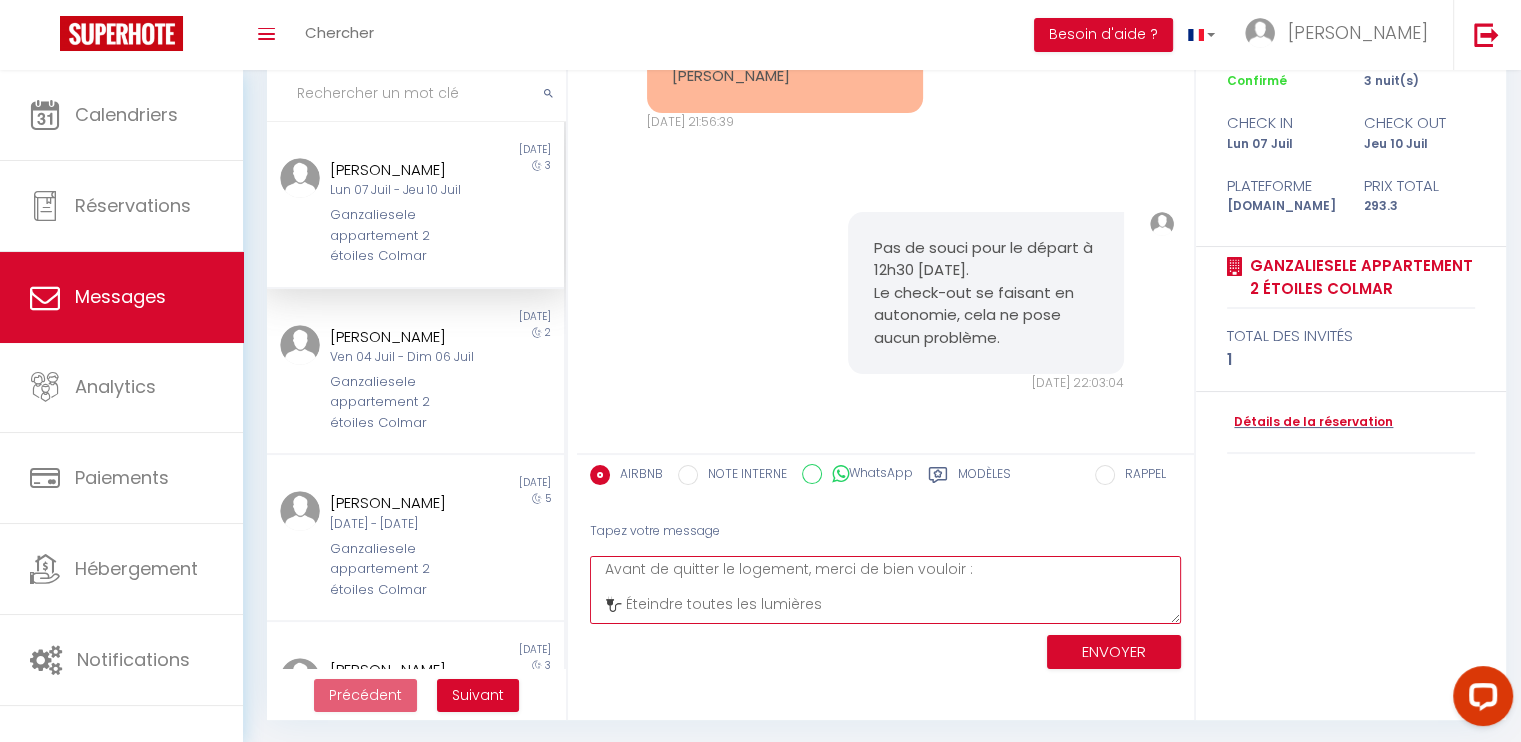 click on "Bonjour [PERSON_NAME],
J'espère que votre séjour c'est bien passé?
Veuillez trouver ci-joint les consignes de départ :
🔚 CONSIGNES DE DÉPART,  Merci pour votre séjour !
Avant de quitter le logement, merci de bien vouloir :
🔌 Éteindre toutes les lumières
🪟 Fermer toutes les fenêtres et les volets
🗑️ Vider les poubelles (salle de bain, cuisine, wc.) et les déposer dans le bac prévu à cet effet, situé à la sortie du bâtiment, sur la droite
🛏️ Ne pas refaire les lits (nous nous en chargeons)
🚪 Fermer la porte à clé en partant et remettre les clés dans la boîte à clés.
📩 En cas de souci ou de question, n’hésitez pas à me contacter.
🙏 Merci encore pour votre séjour, et bon retour !" at bounding box center [885, 590] 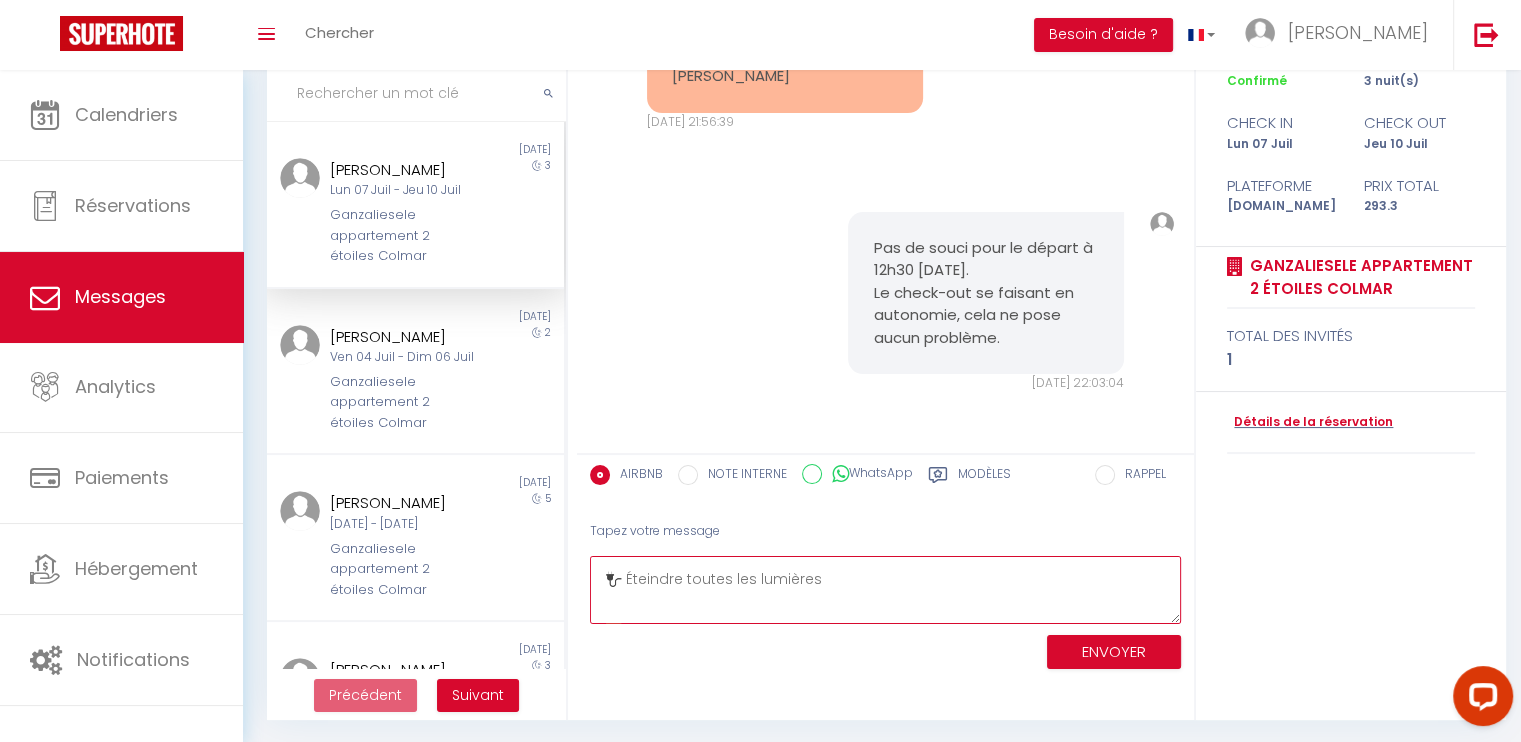 paste on "🍽️ Faire la vaisselle et la ranger proprement dans les placards" 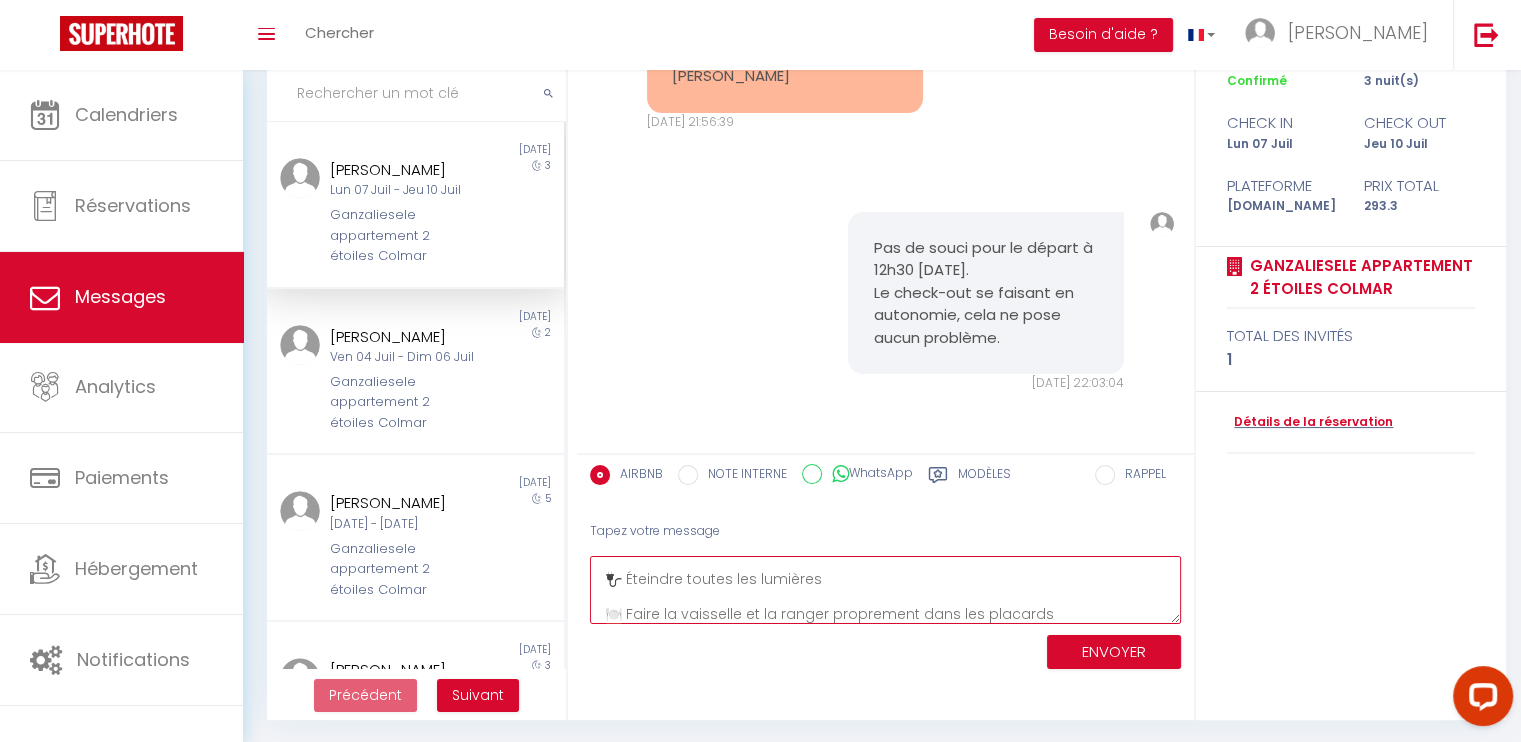 scroll, scrollTop: 173, scrollLeft: 0, axis: vertical 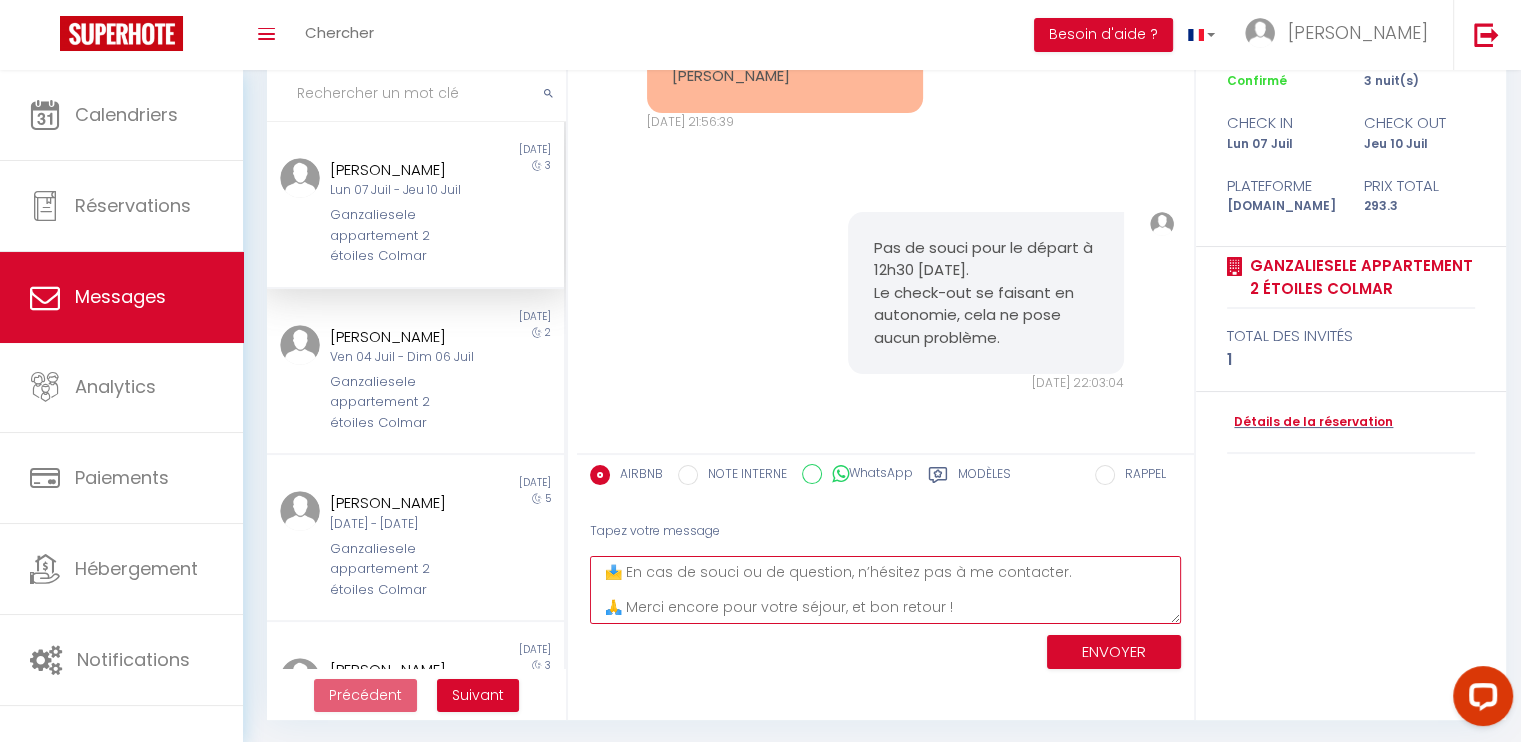 type on "Bonjour [PERSON_NAME],
J'espère que votre séjour c'est bien passé?
Veuillez trouver ci-joint les consignes de départ :
🔚 CONSIGNES DE DÉPART,  Merci pour votre séjour !
Avant de quitter le logement, merci de bien vouloir :
🔌 Éteindre toutes les lumières
🍽️ Faire la vaisselle et la ranger proprement dans les placards
🪟 Fermer toutes les fenêtres et les volets
🗑️ Vider les poubelles (salle de bain, cuisine, wc.) et les déposer dans le bac prévu à cet effet, situé à la sortie du bâtiment, sur la droite
🛏️ Ne pas refaire les lits (nous nous en chargeons)
🚪 Fermer la porte à clé en partant et remettre les clés dans la boîte à clés.
📩 En cas de souci ou de question, n’hésitez pas à me contacter.
🙏 Merci encore pour votre séjour, et bon retour !" 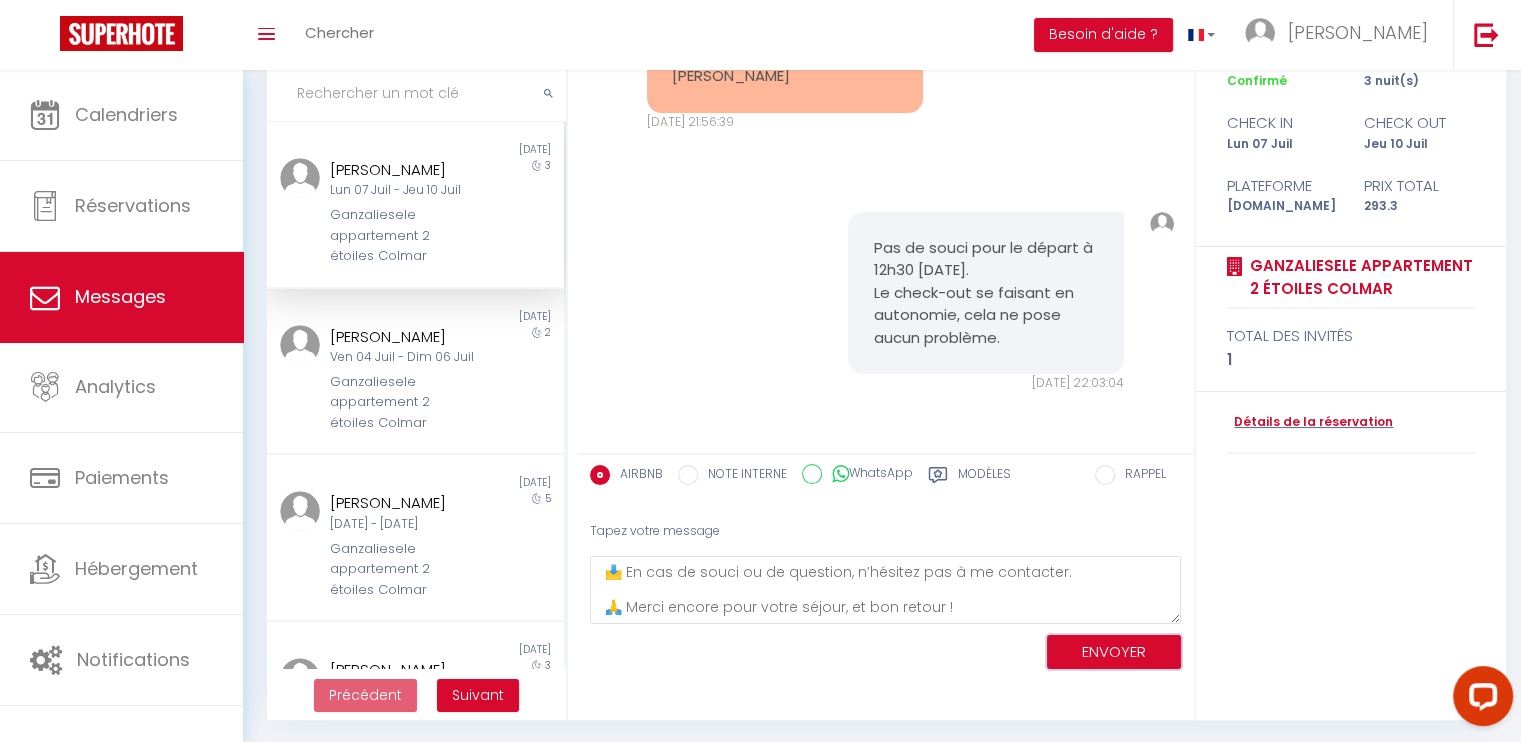 click on "ENVOYER" at bounding box center (1114, 652) 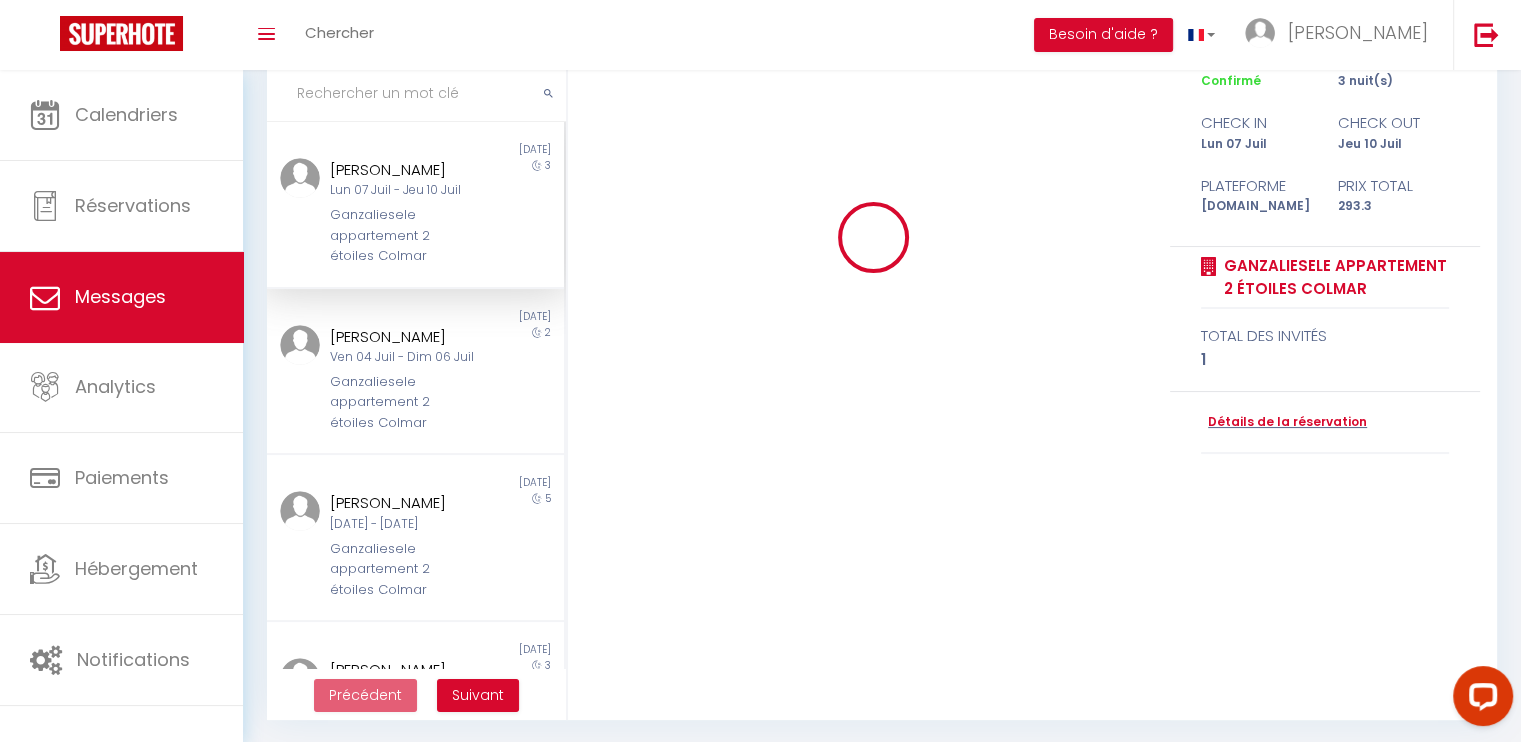 type 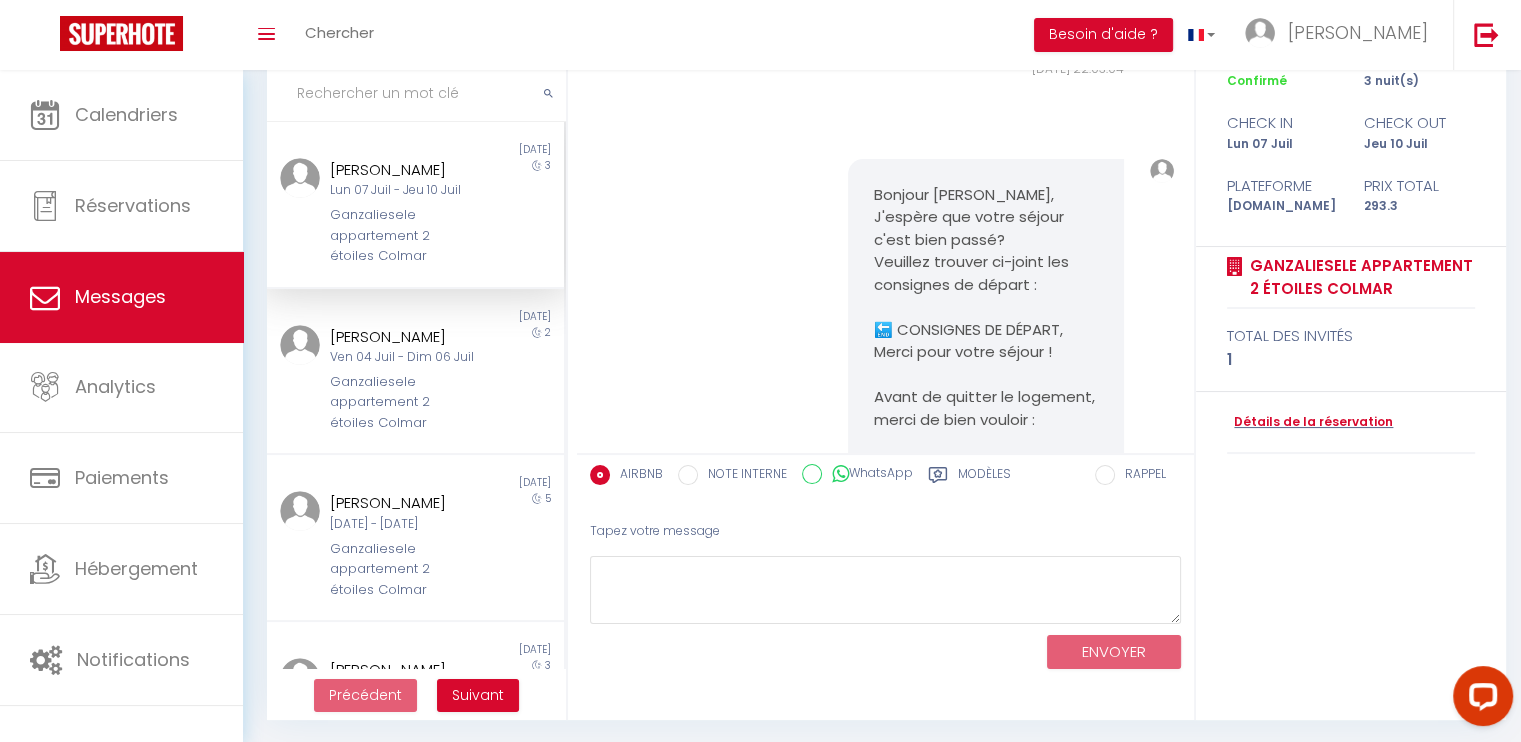 scroll, scrollTop: 0, scrollLeft: 0, axis: both 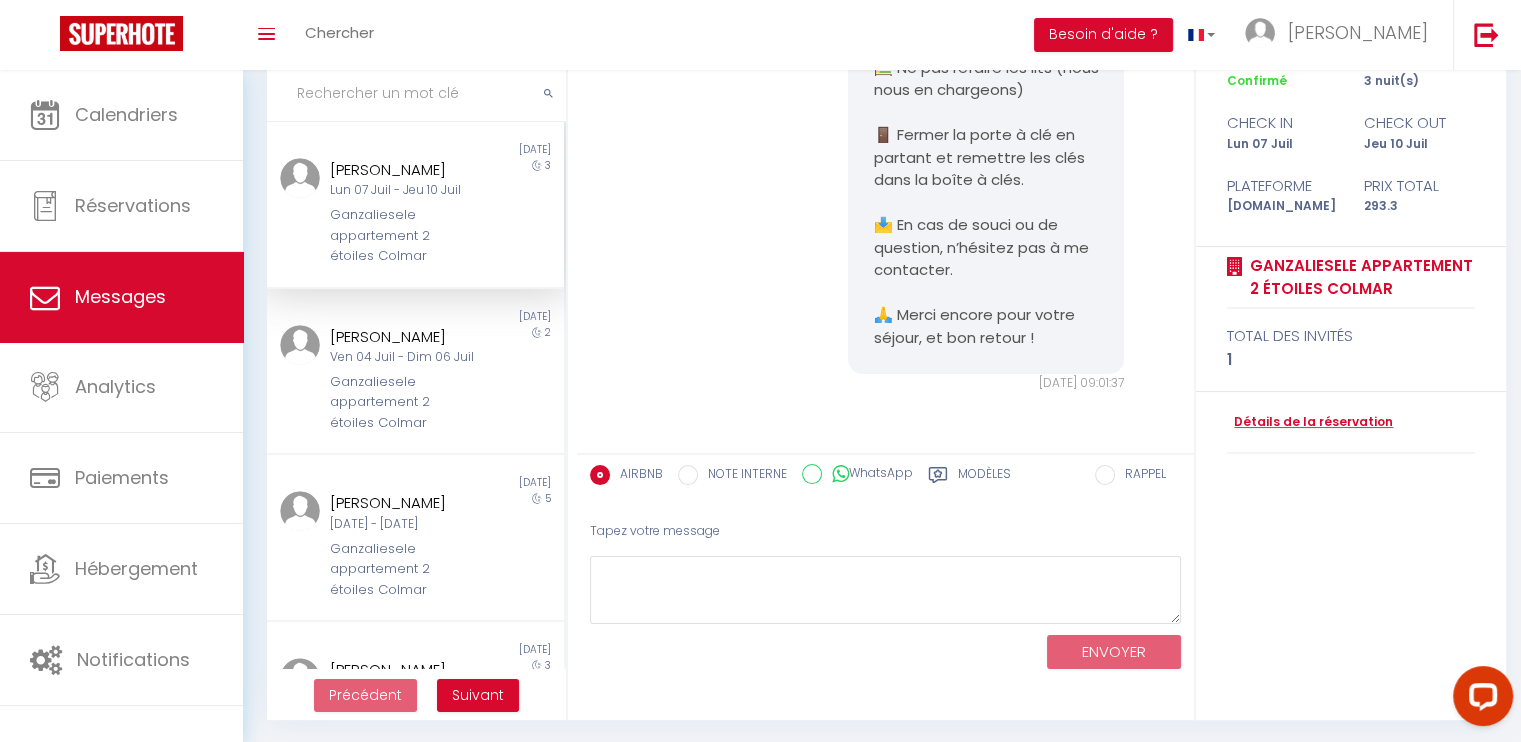 click on "Ganzaliesele  appartement 2 étoiles Colmar" at bounding box center [403, 235] 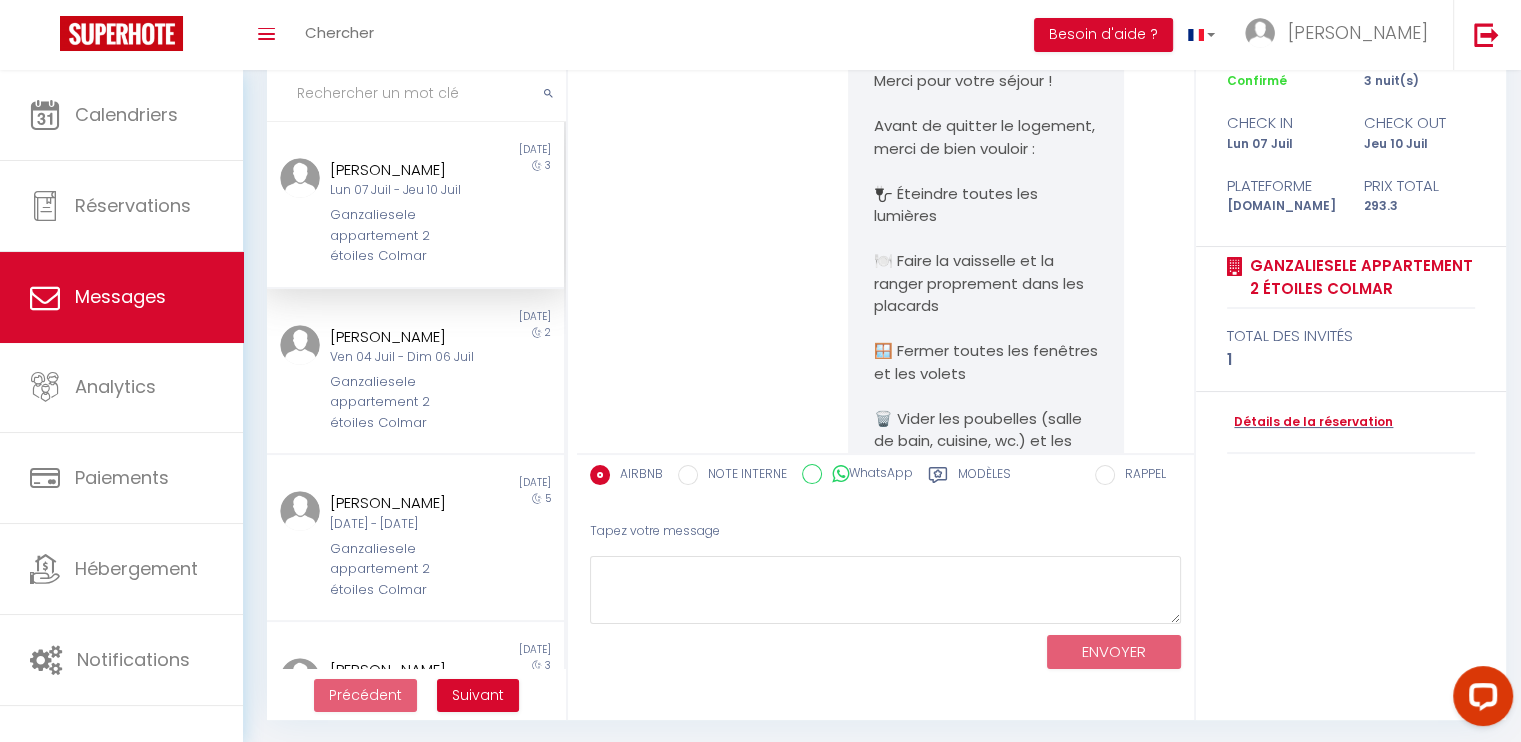 scroll, scrollTop: 6892, scrollLeft: 0, axis: vertical 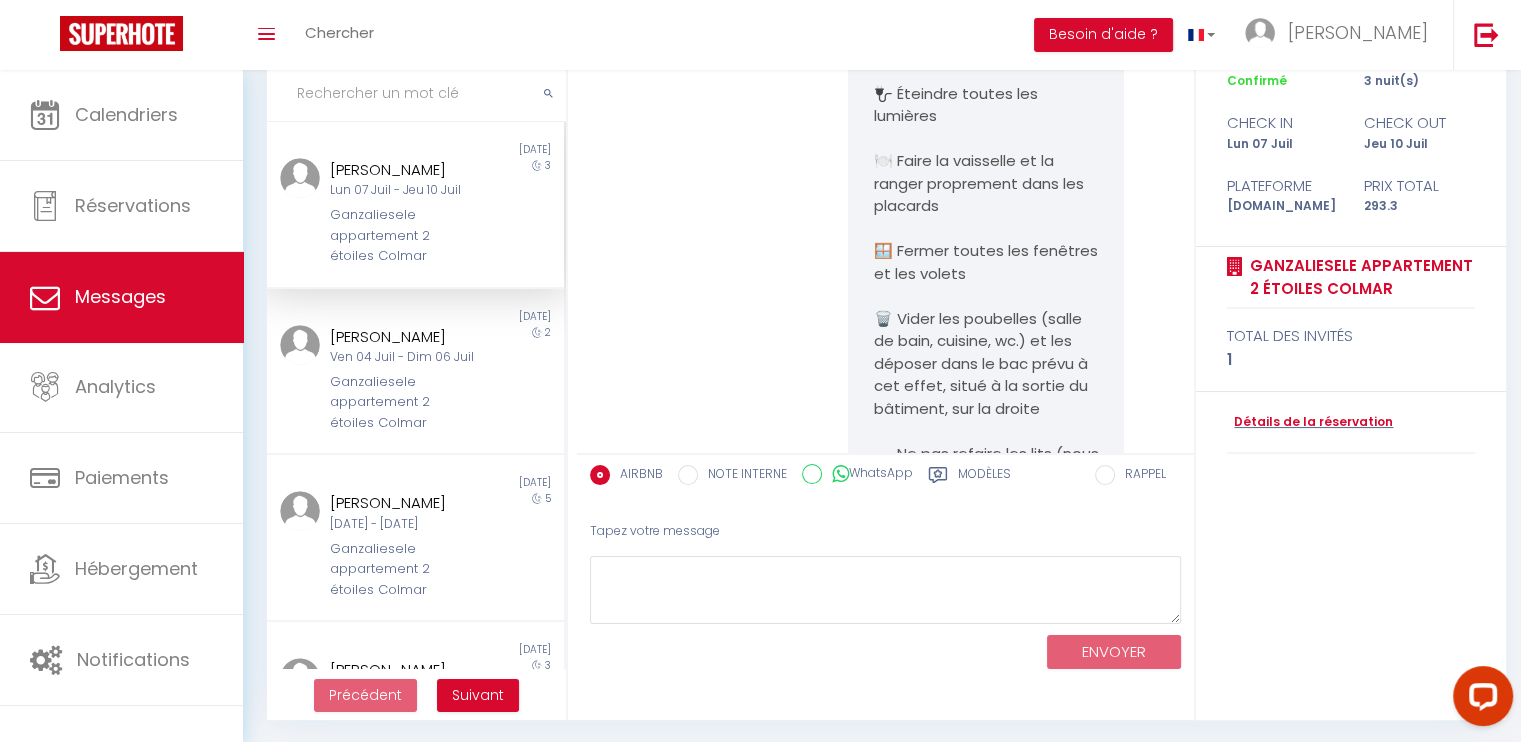 drag, startPoint x: 941, startPoint y: 177, endPoint x: 869, endPoint y: 211, distance: 79.624115 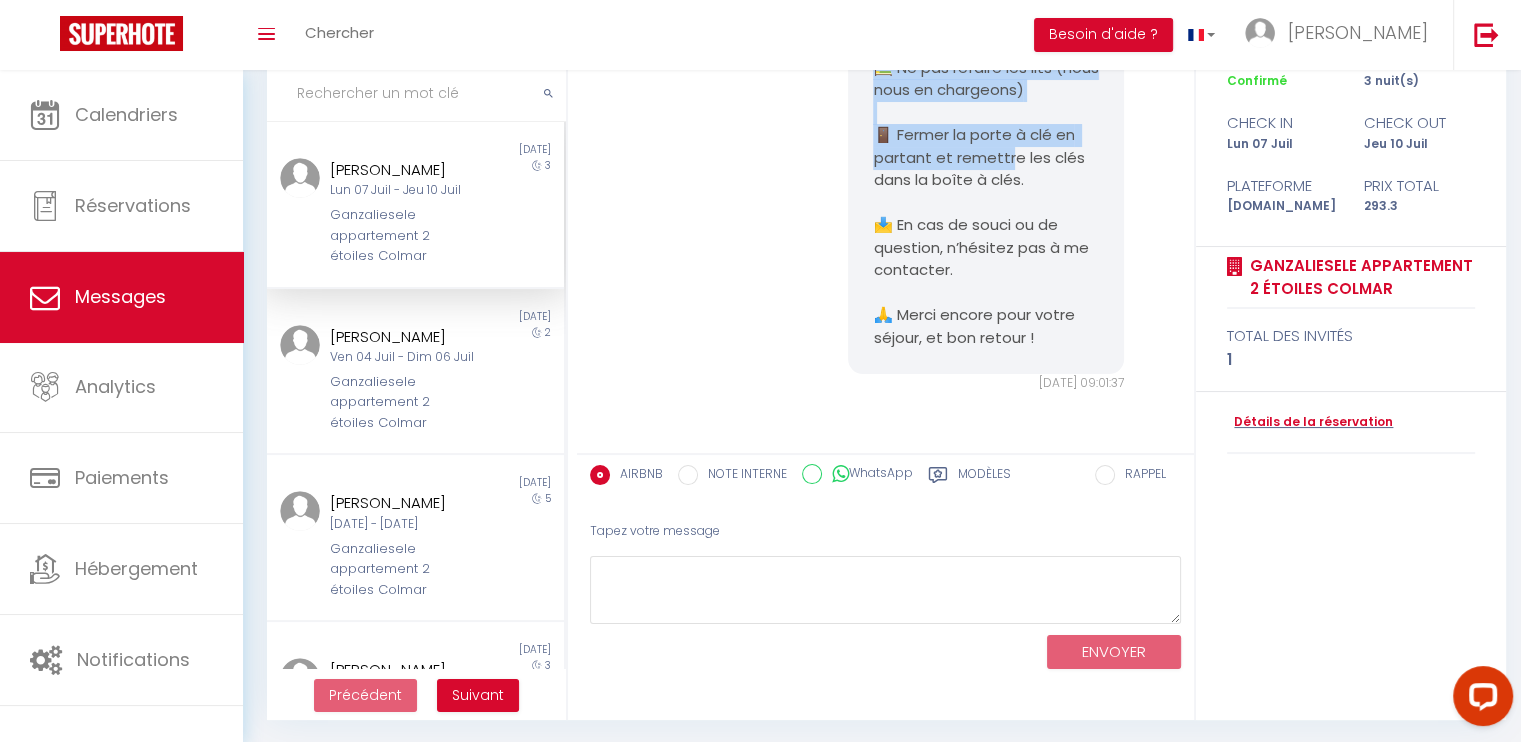 scroll, scrollTop: 7592, scrollLeft: 0, axis: vertical 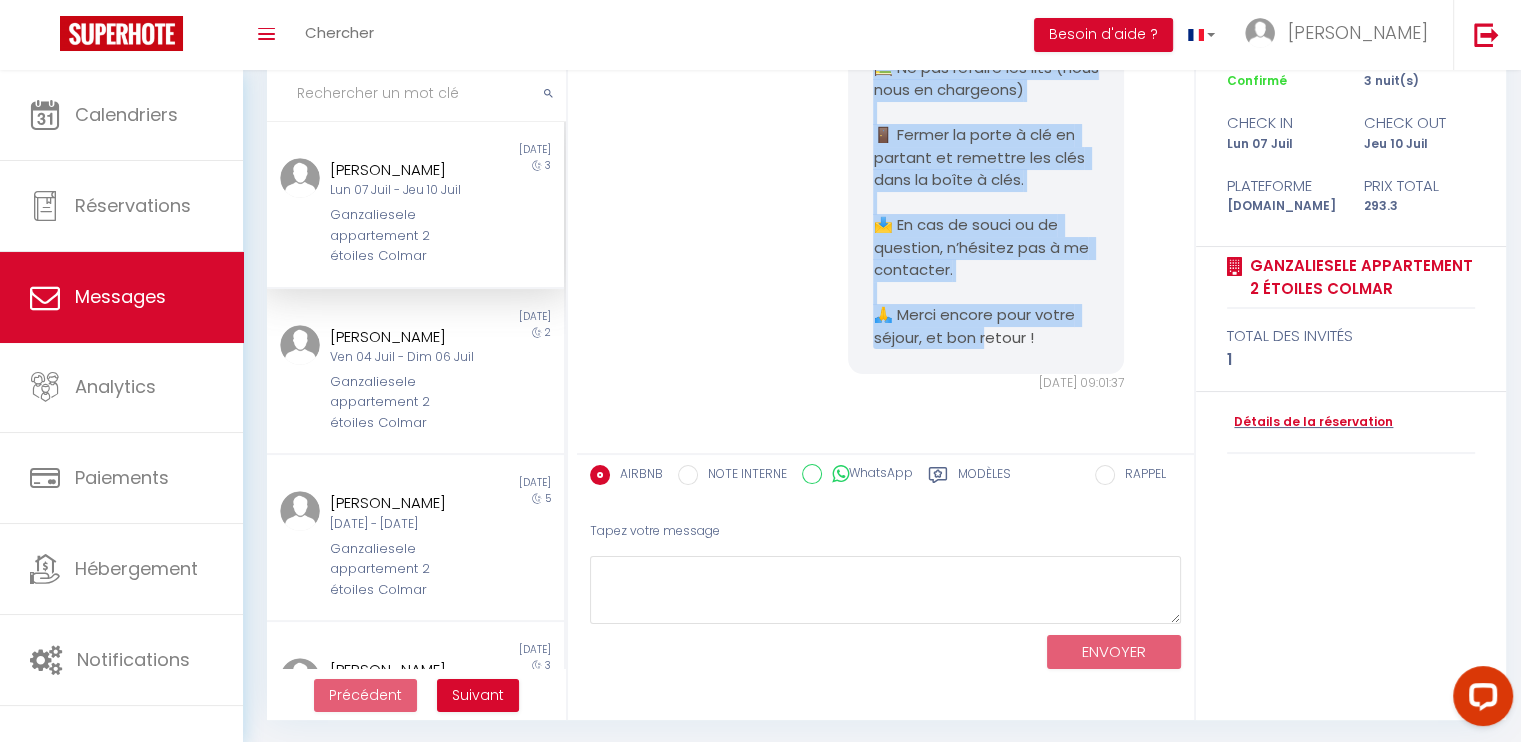 drag, startPoint x: 856, startPoint y: 135, endPoint x: 1076, endPoint y: 356, distance: 311.8349 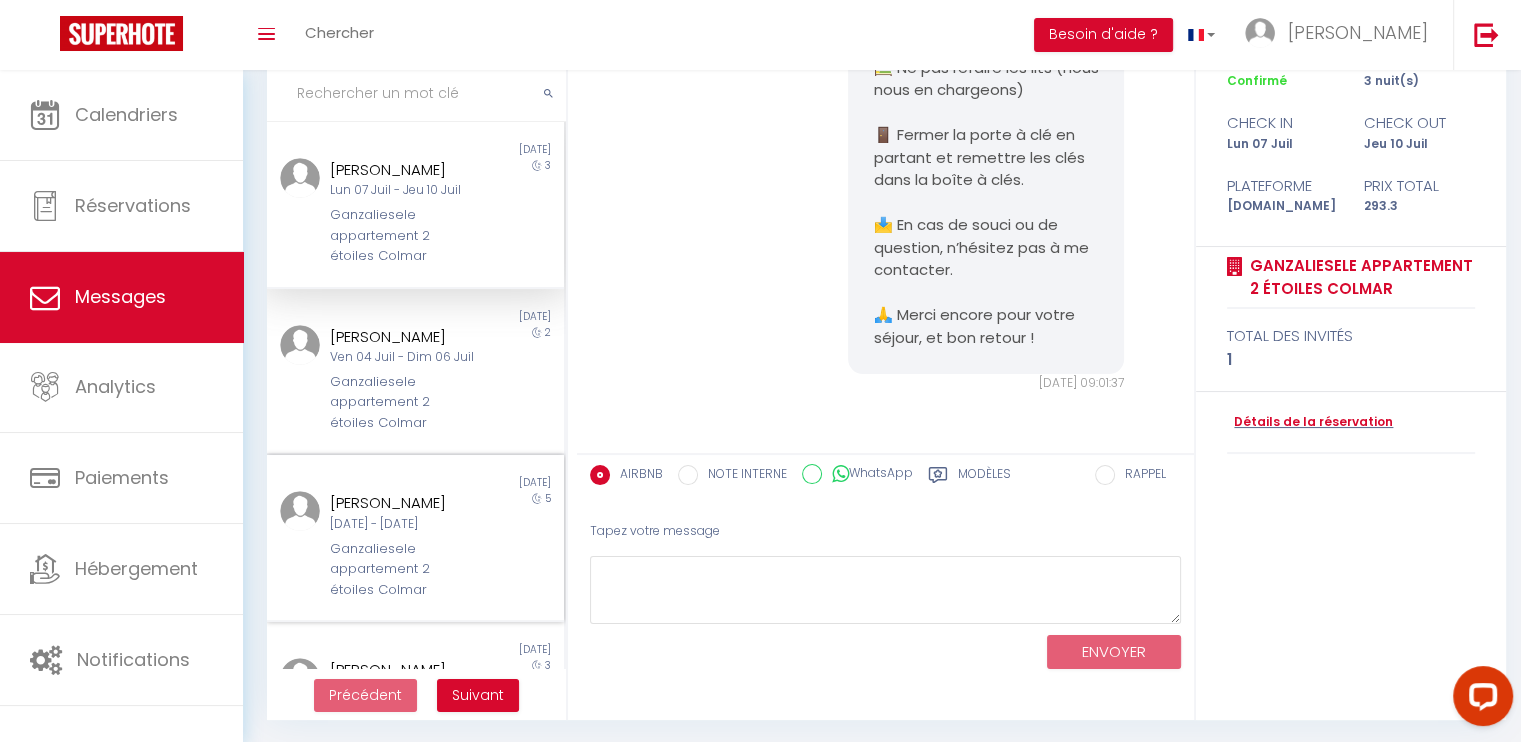 click on "5" at bounding box center (527, 545) 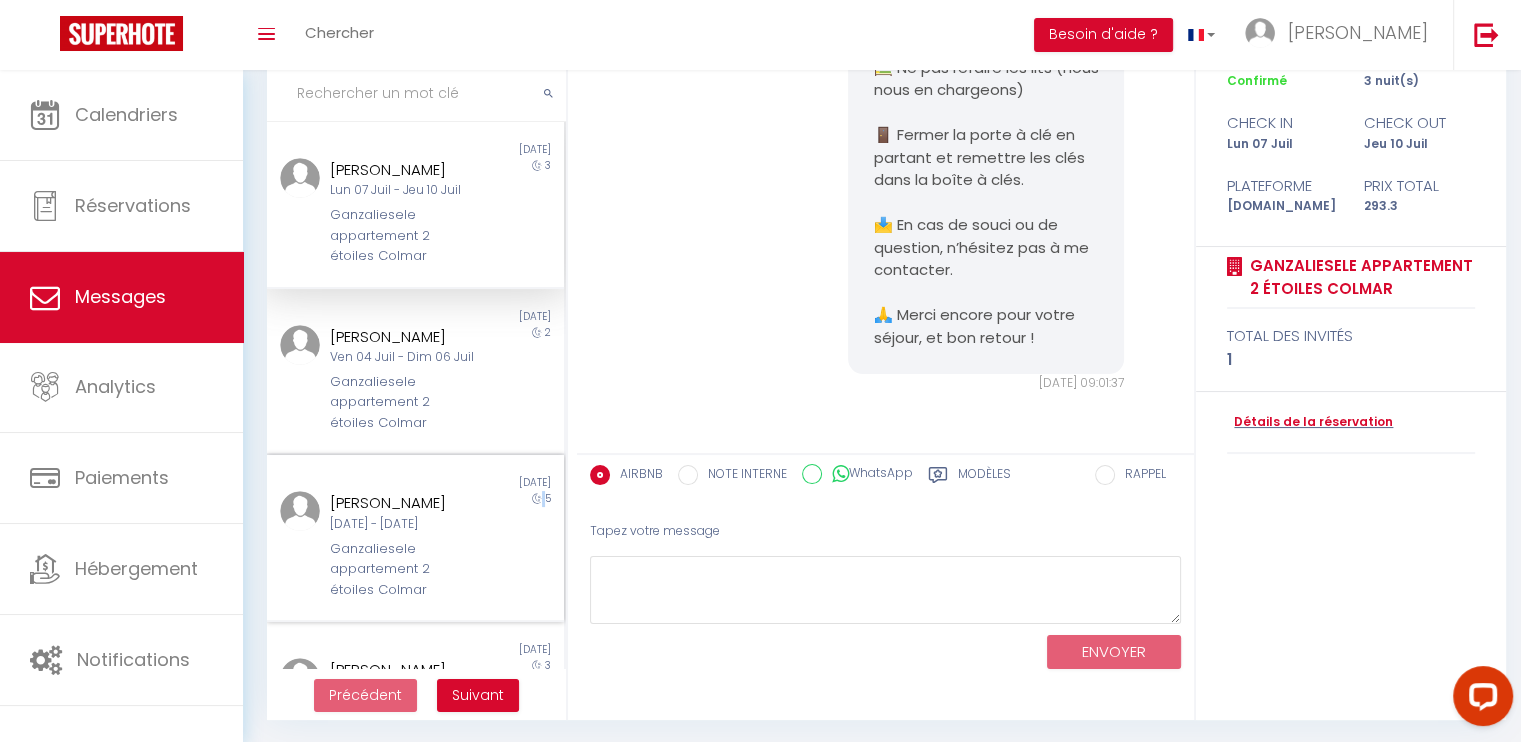 click on "5" at bounding box center [527, 545] 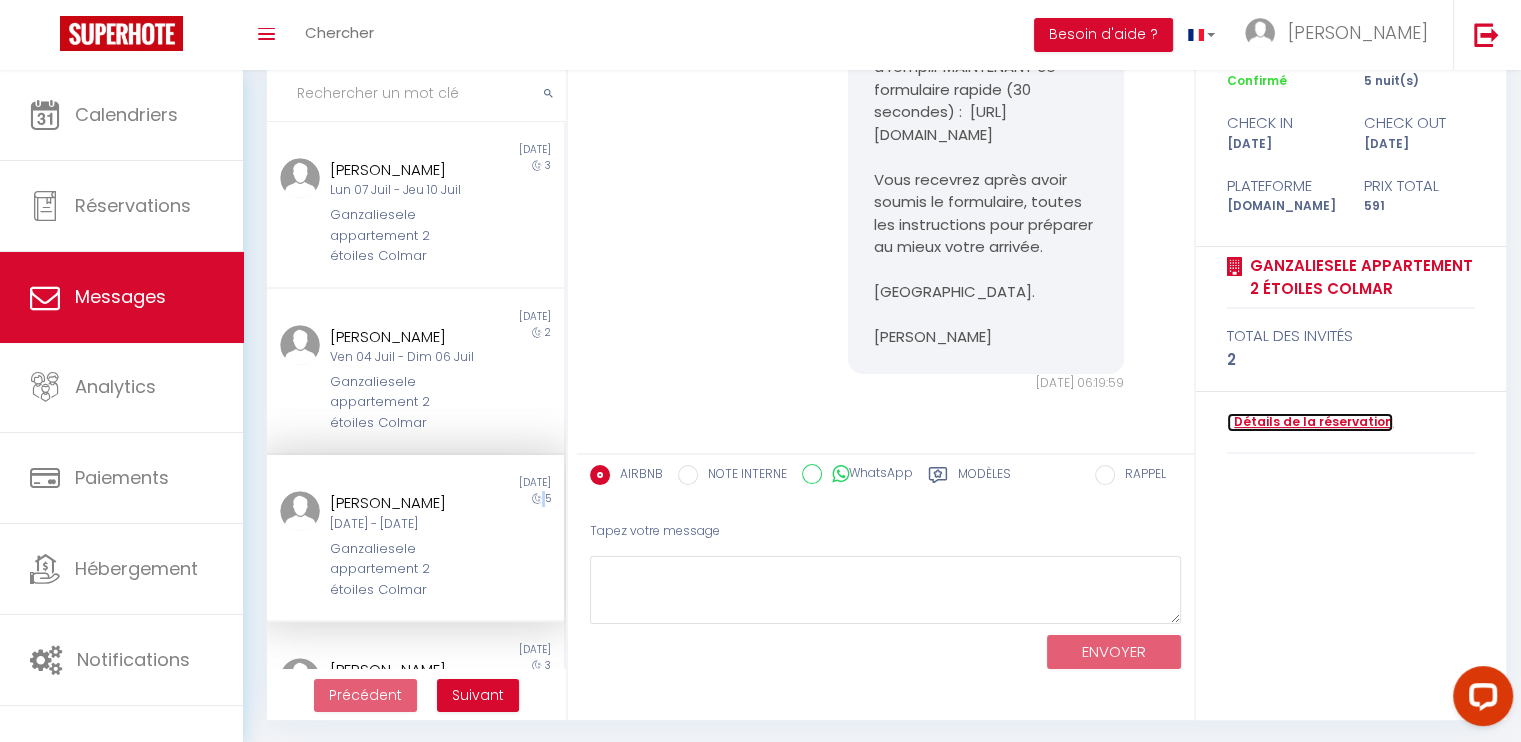 click on "Détails de la réservation" at bounding box center (1310, 422) 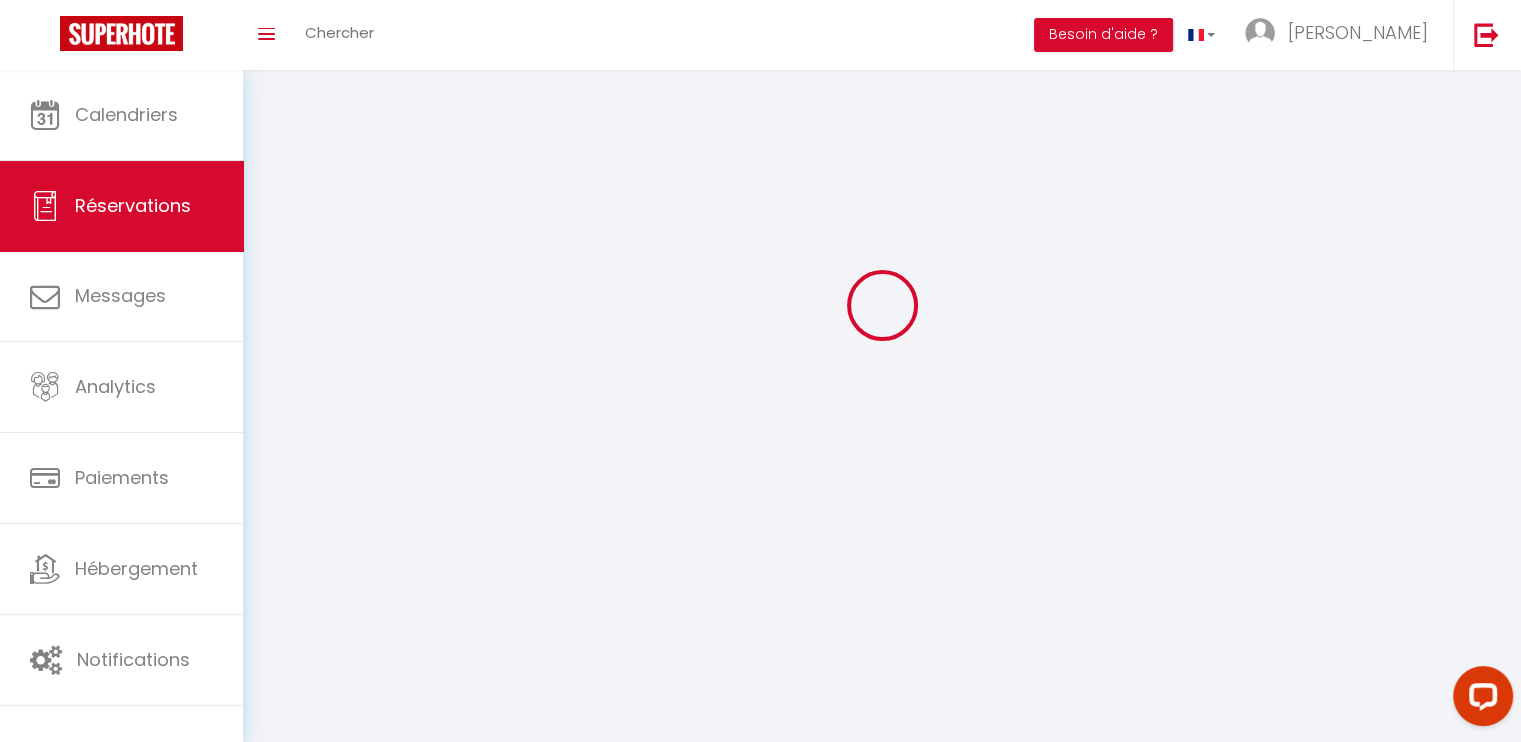 scroll, scrollTop: 0, scrollLeft: 0, axis: both 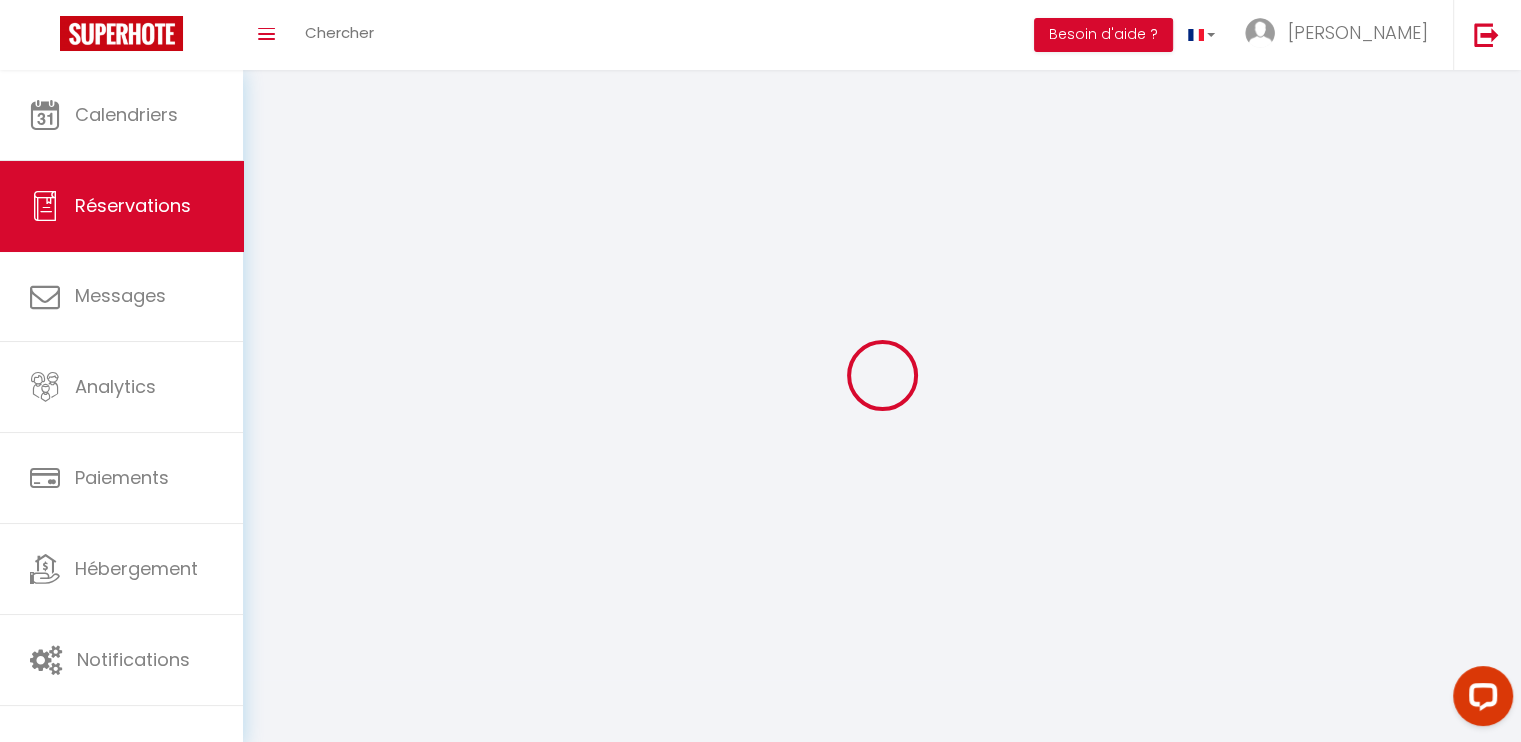 select 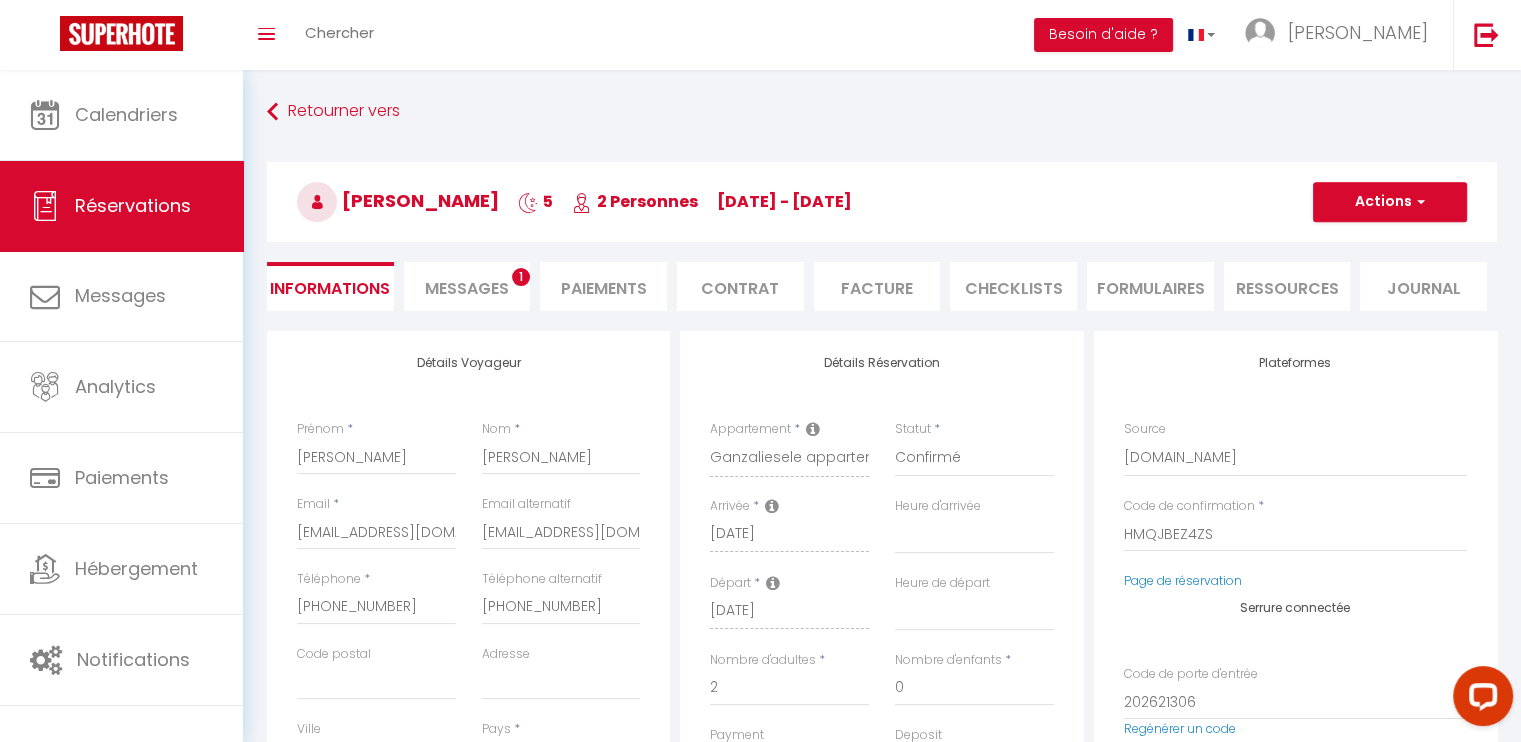 select 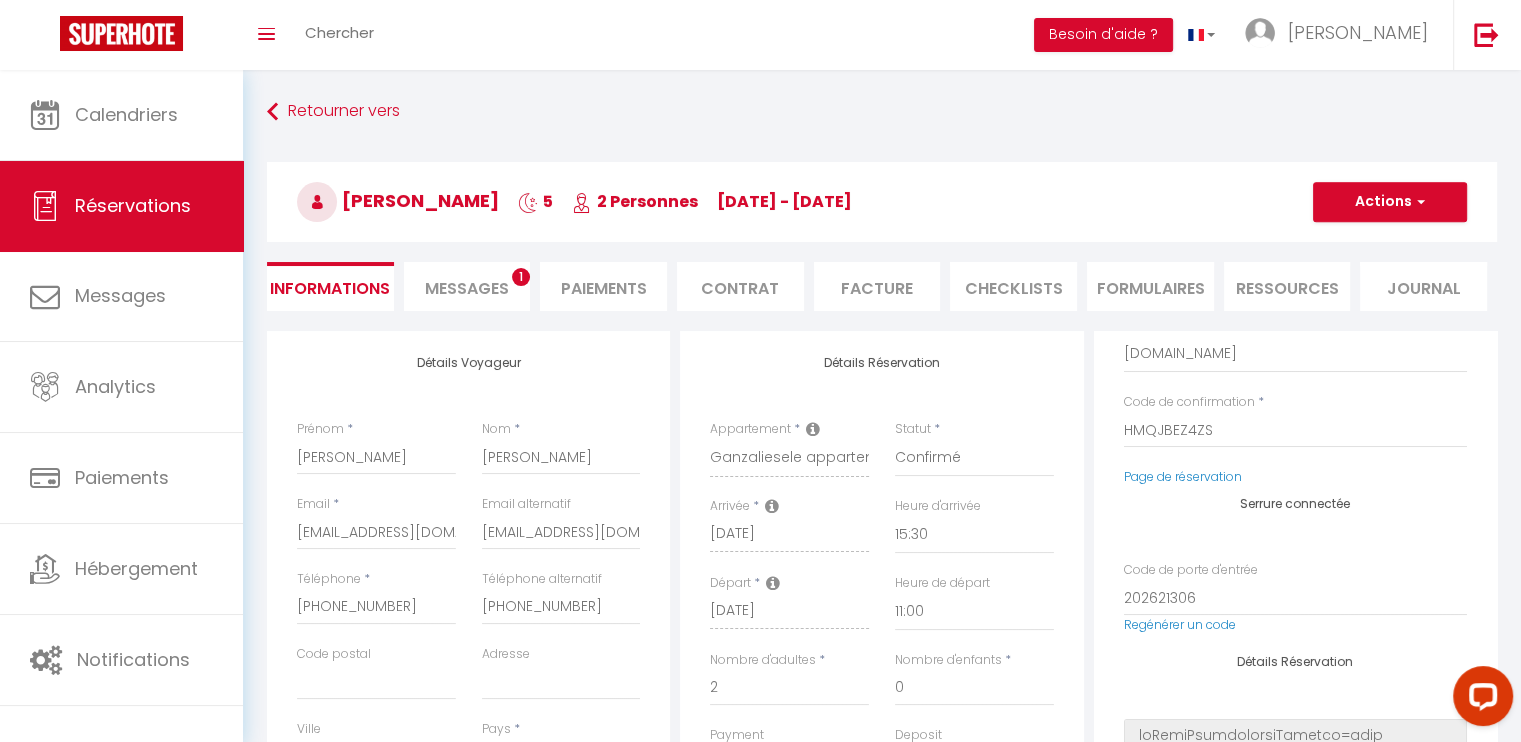 scroll, scrollTop: 200, scrollLeft: 0, axis: vertical 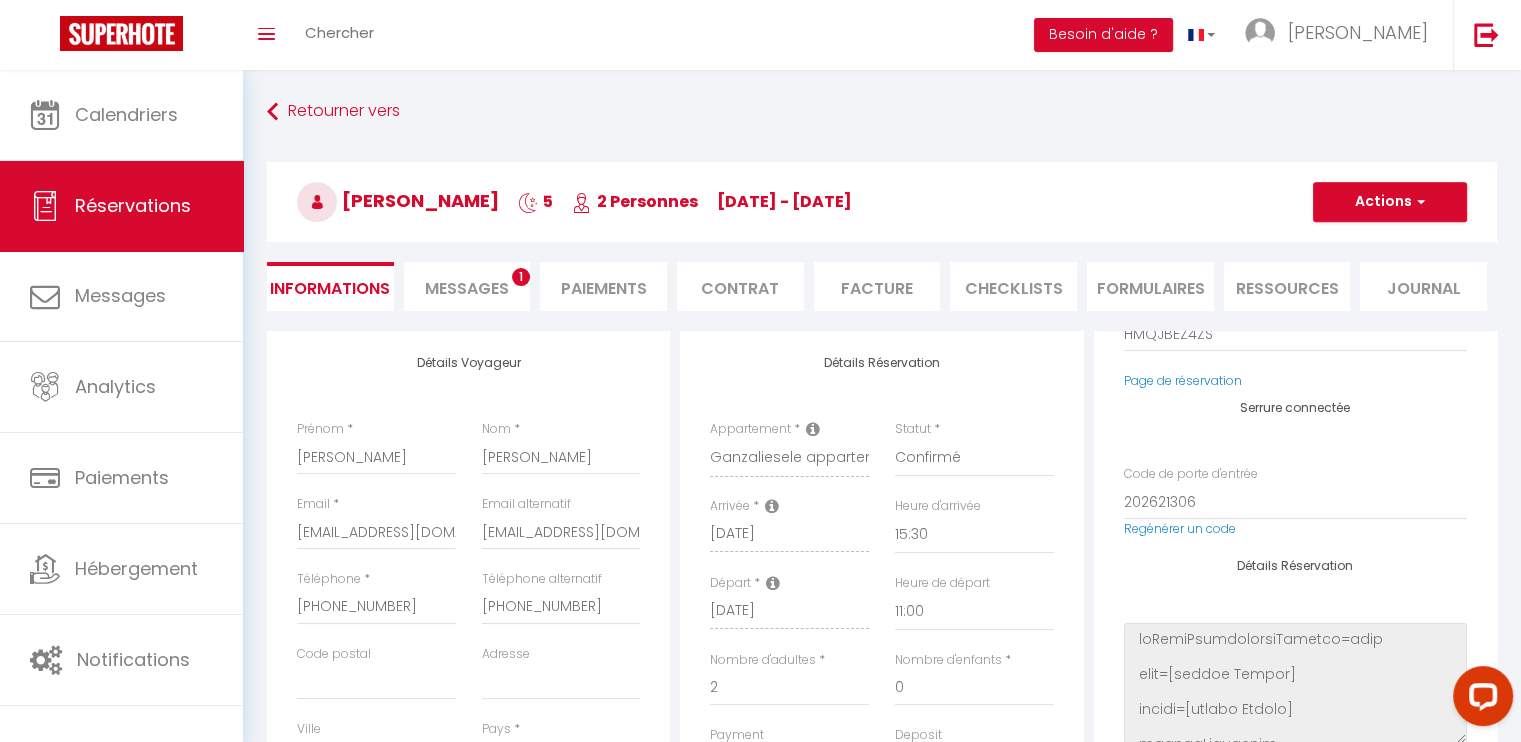 click on "Messages" at bounding box center (467, 288) 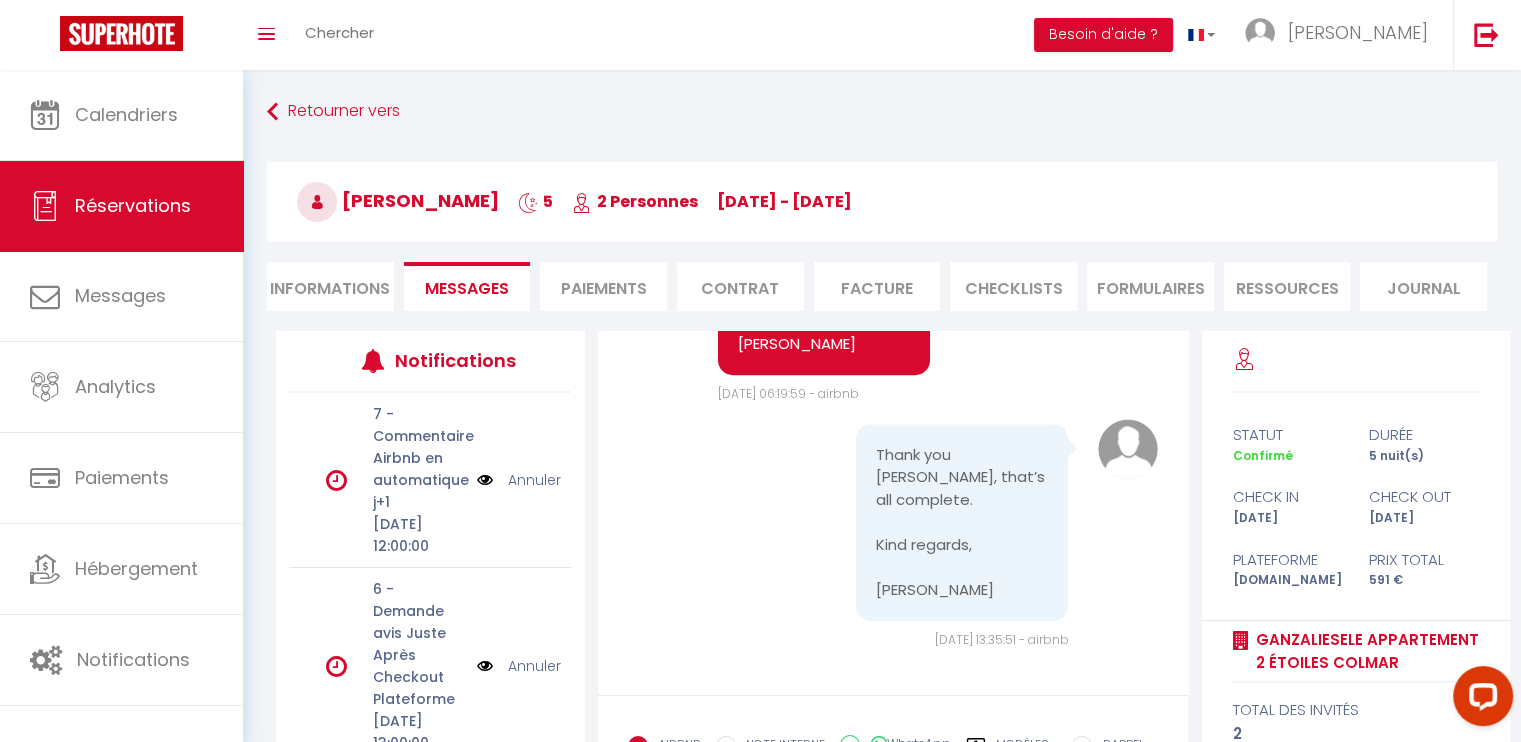 scroll, scrollTop: 1214, scrollLeft: 0, axis: vertical 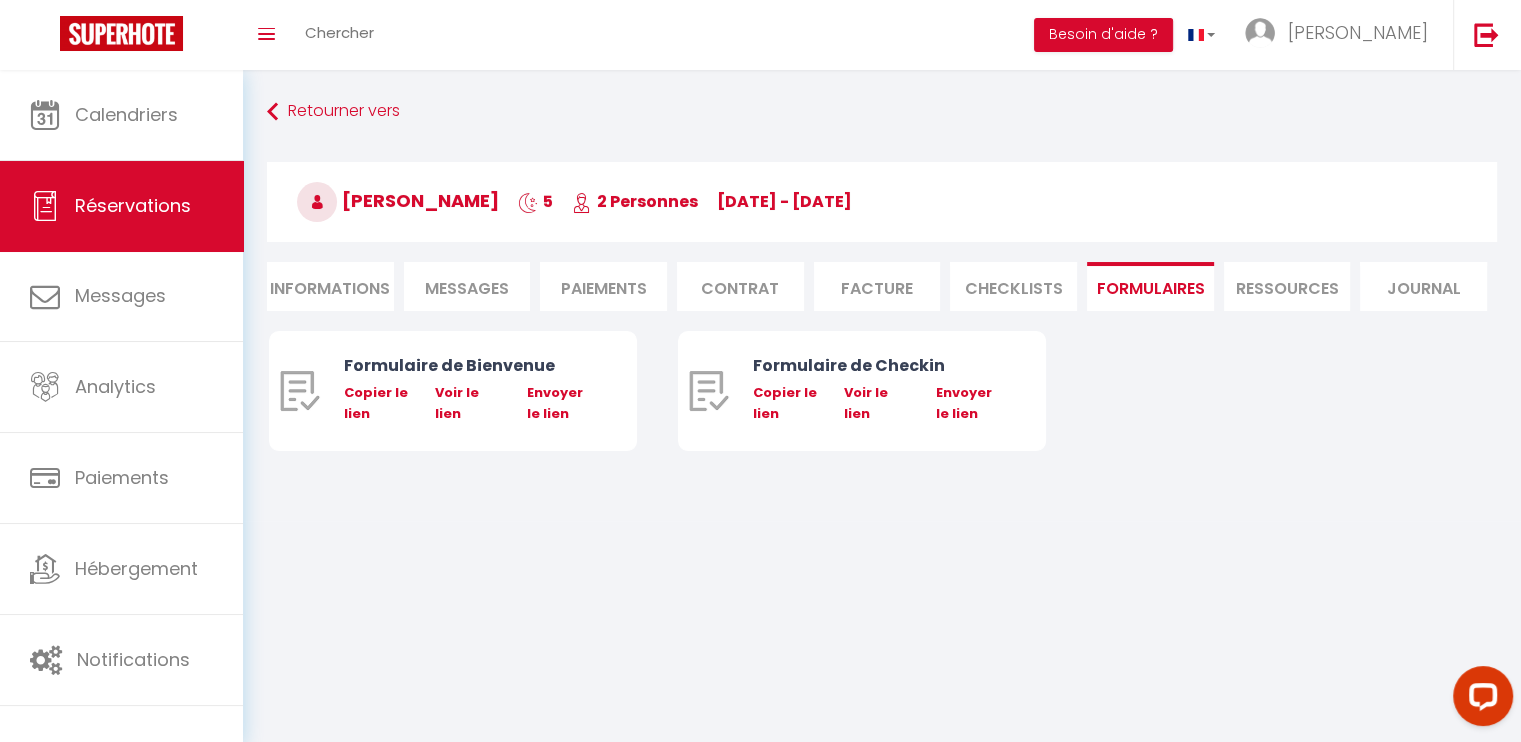 click on "CHECKLISTS" at bounding box center (1013, 286) 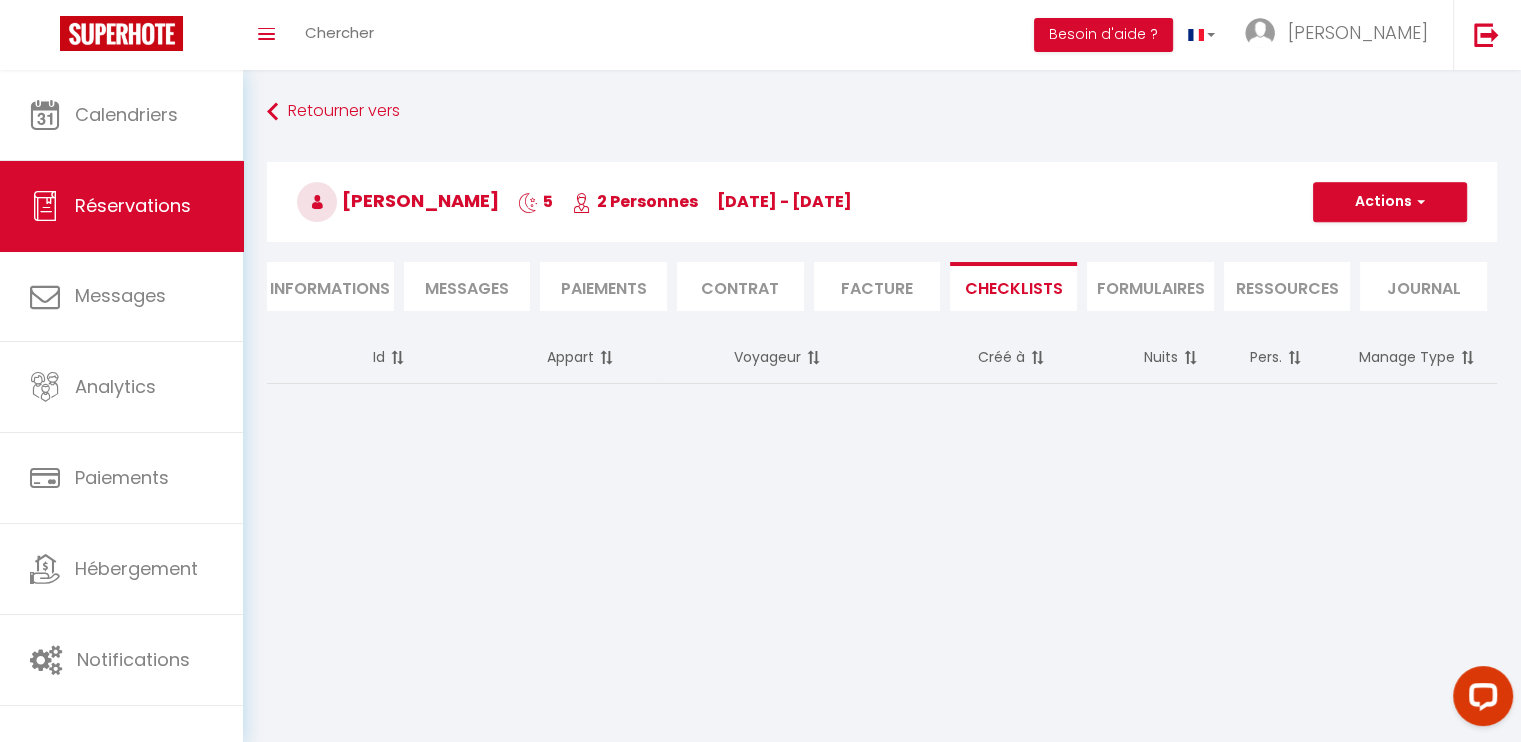 click on "Facture" at bounding box center [877, 286] 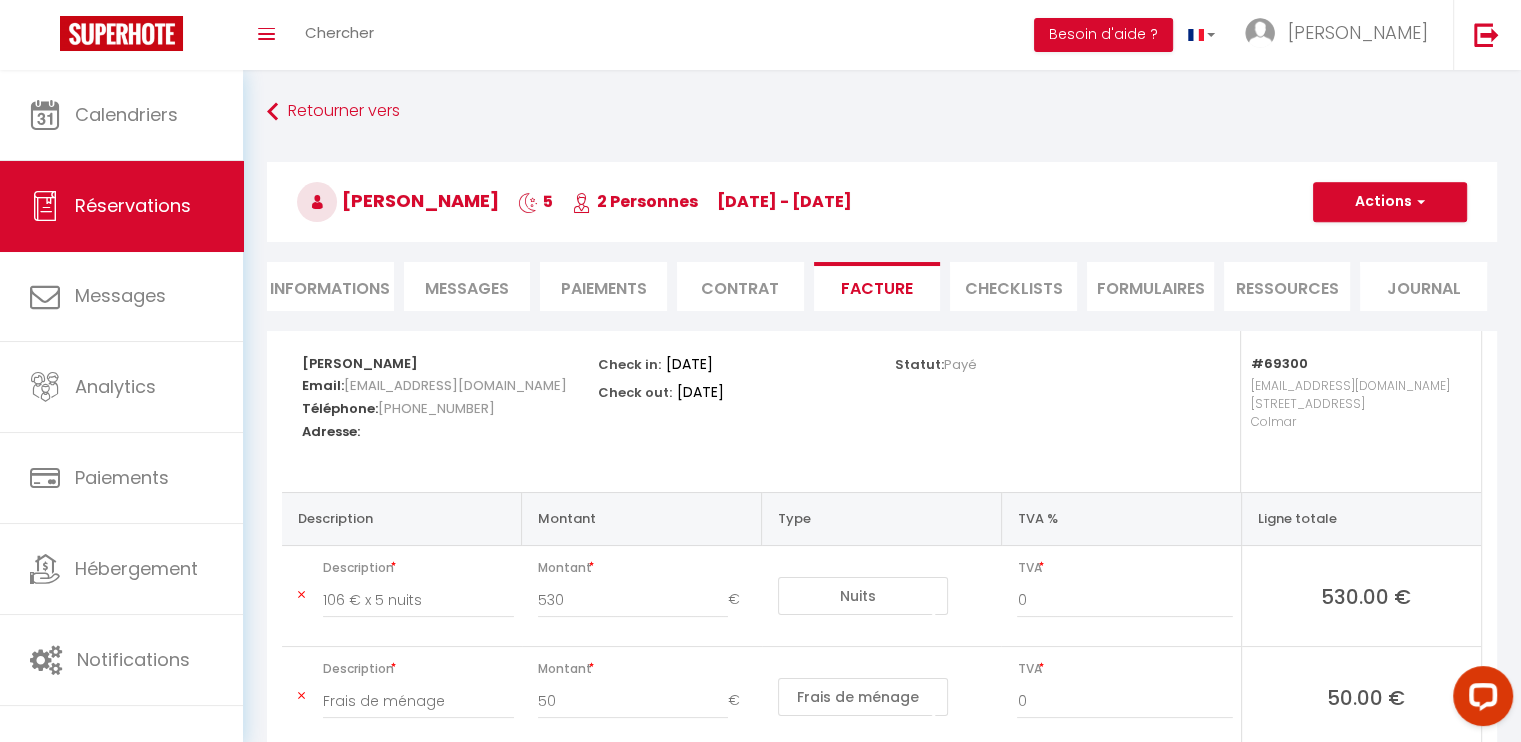 click on "Contrat" at bounding box center [740, 286] 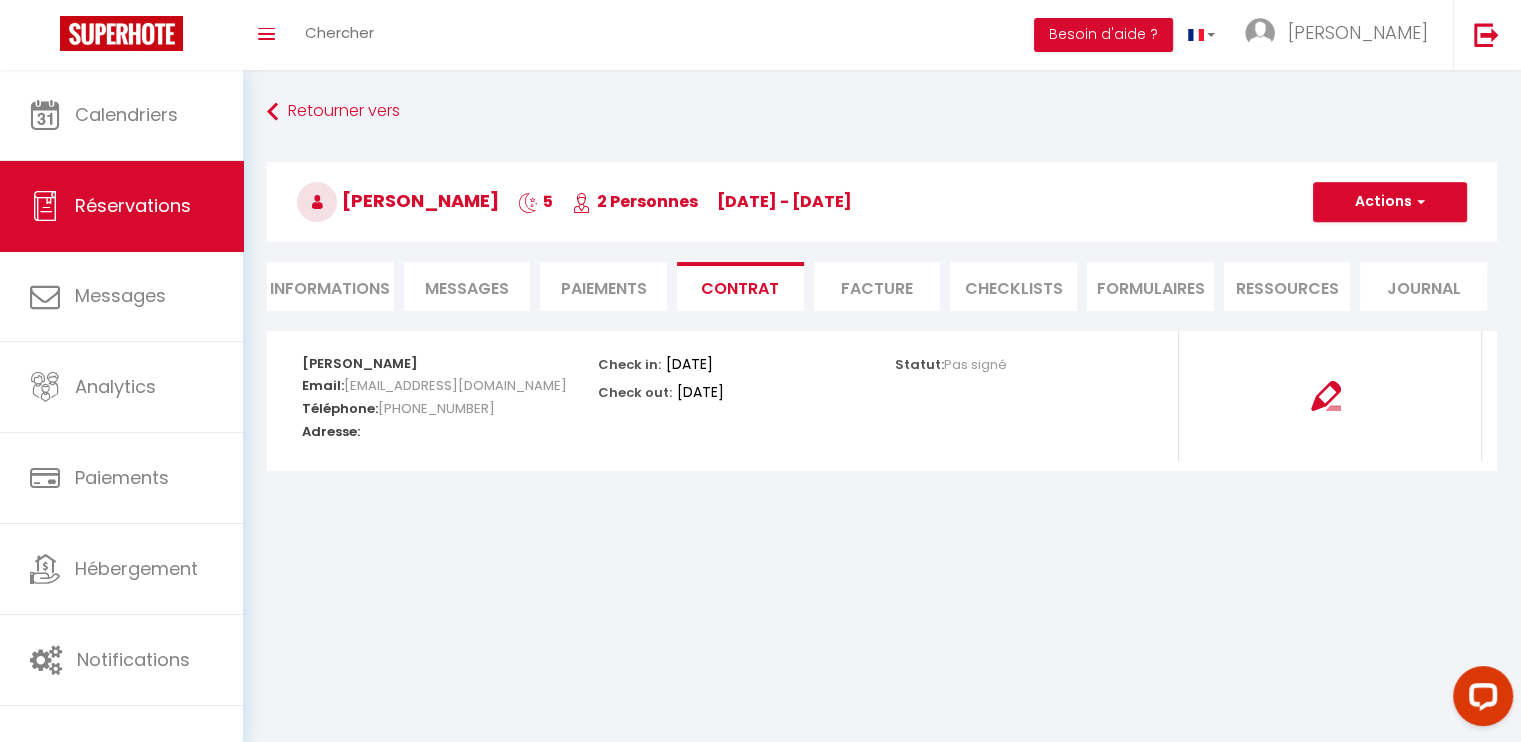 click on "Paiements" at bounding box center [603, 286] 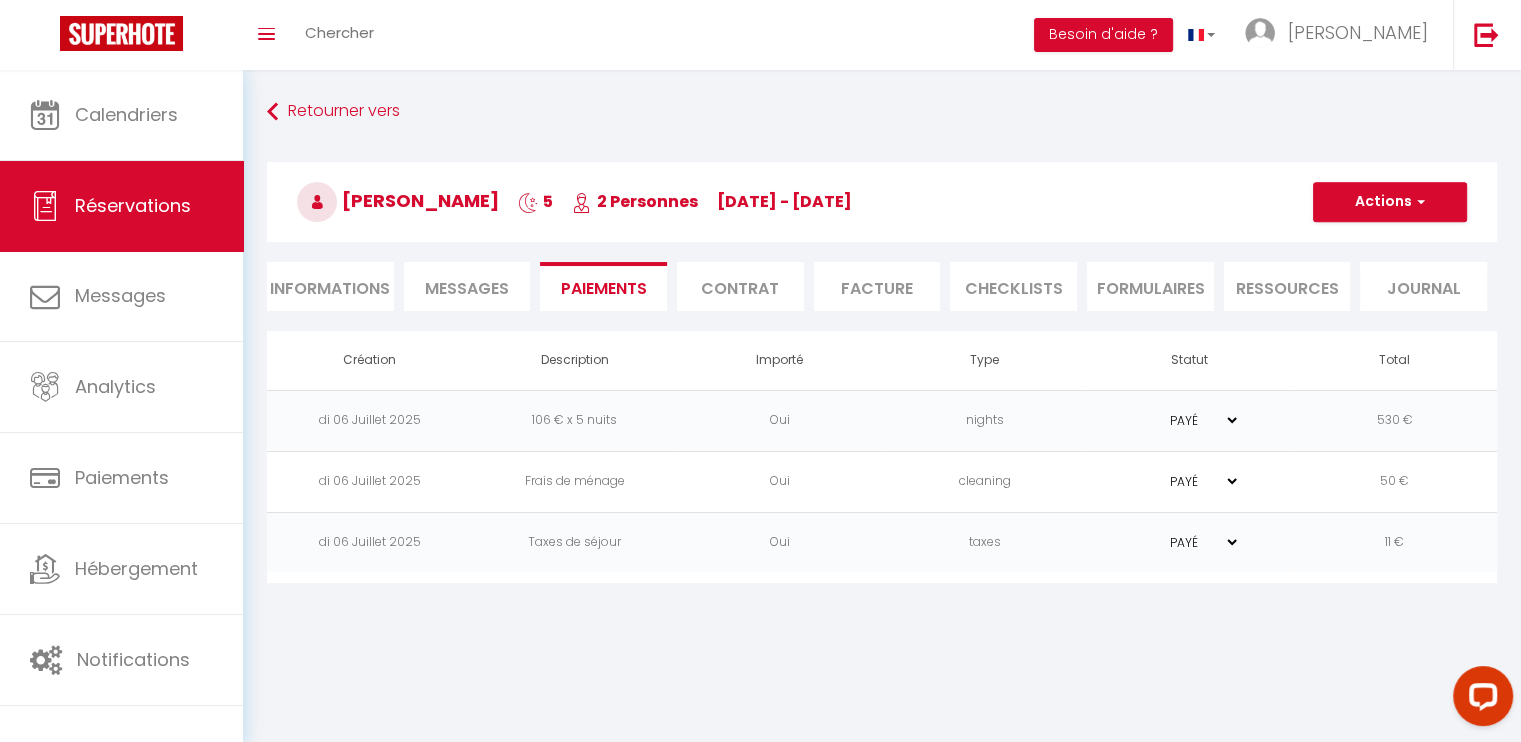 click on "Informations" at bounding box center (330, 286) 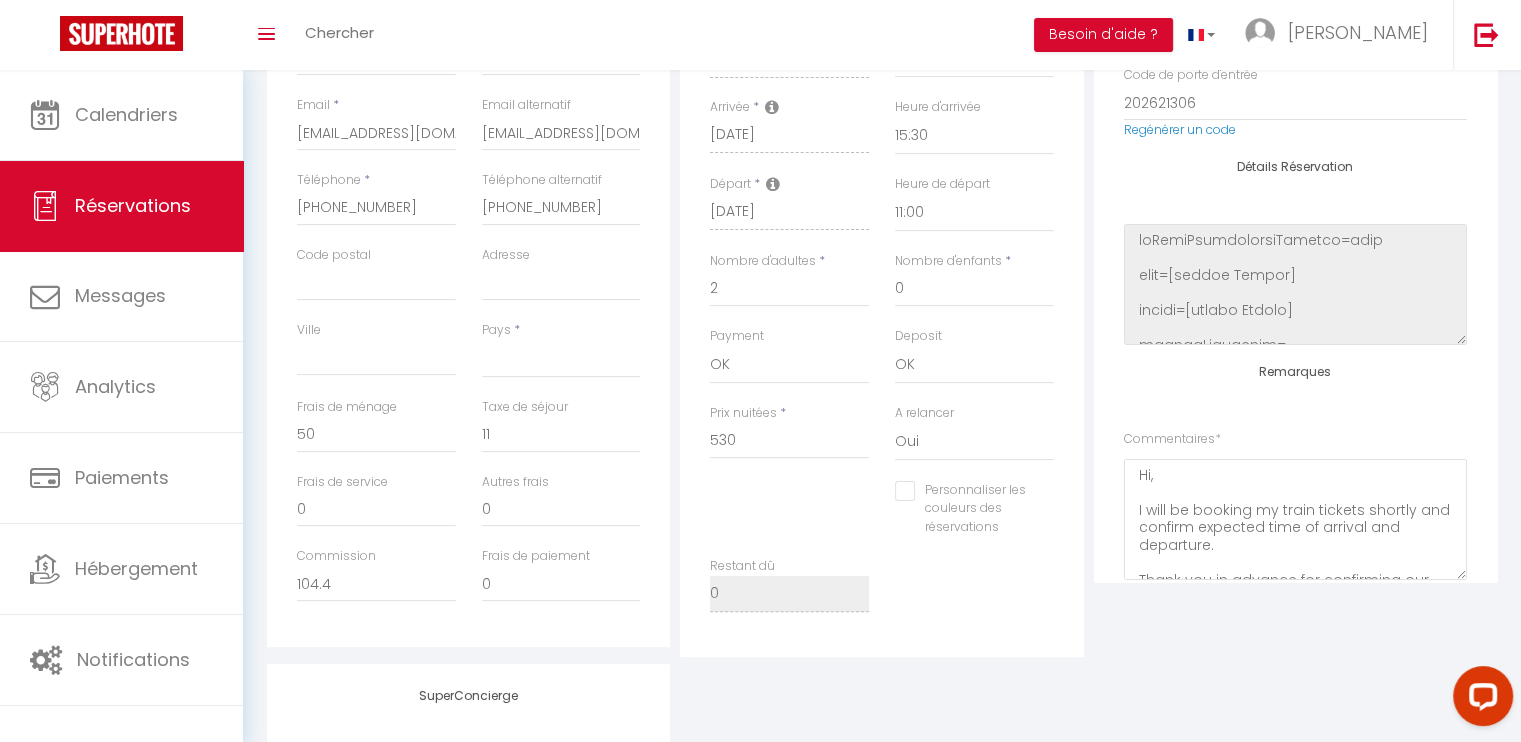 scroll, scrollTop: 400, scrollLeft: 0, axis: vertical 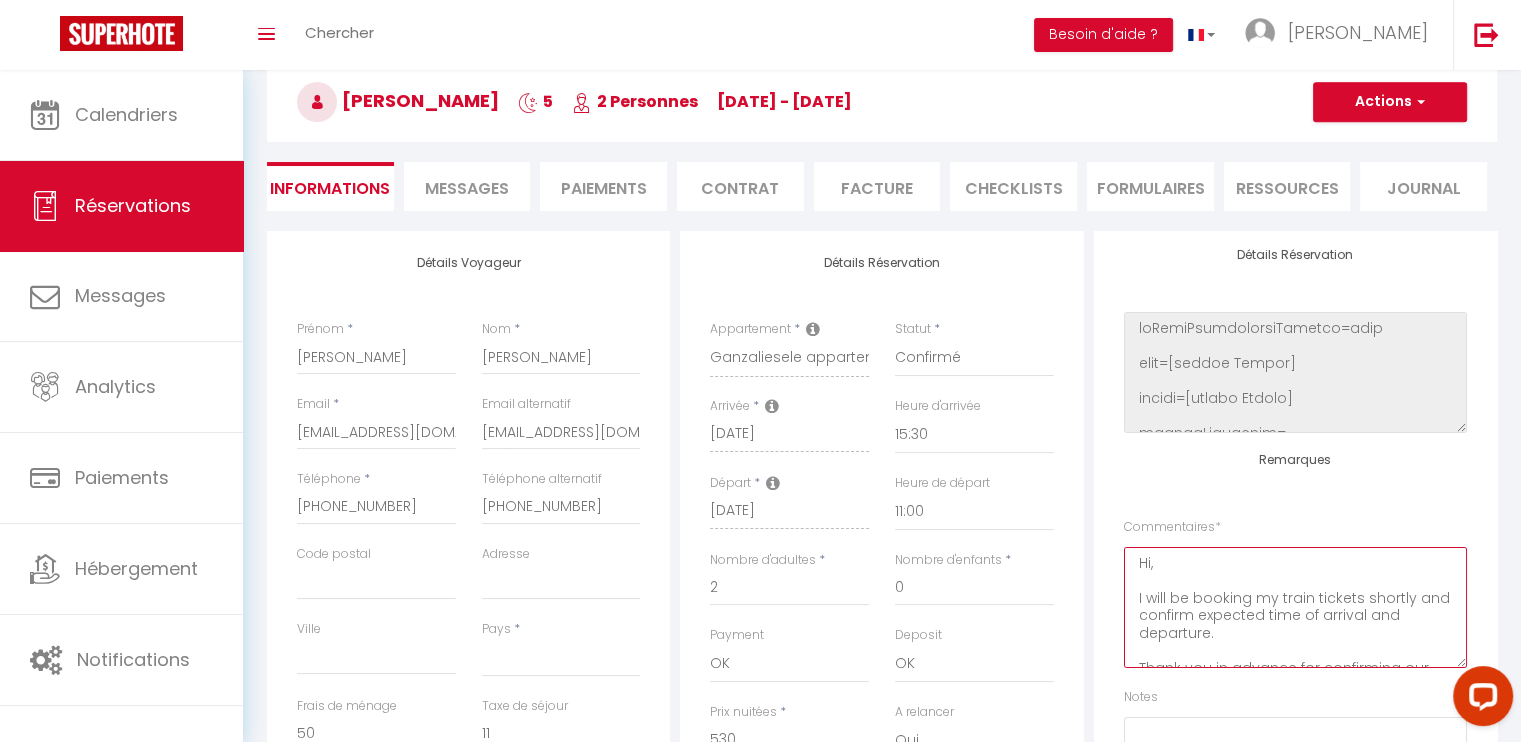 select 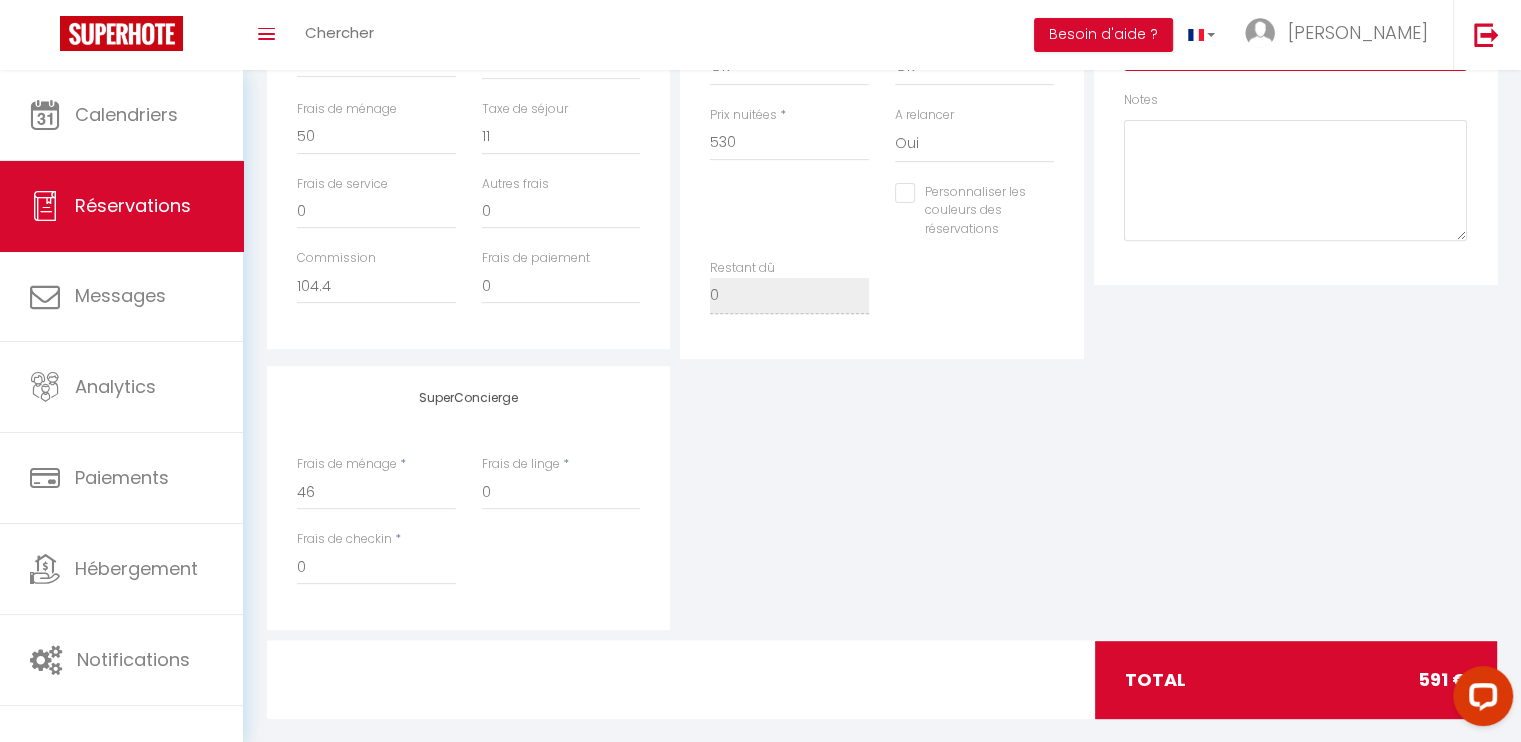select 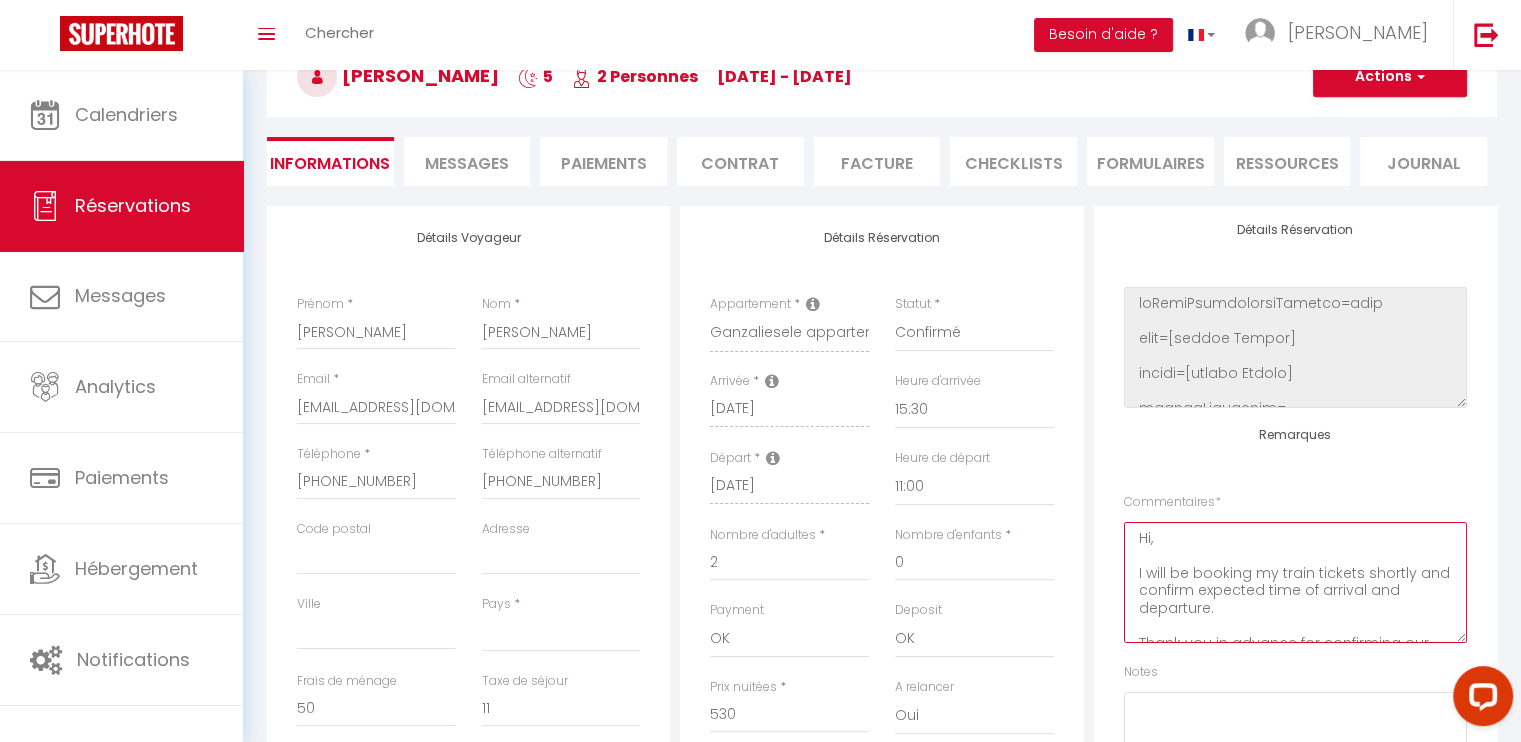 scroll, scrollTop: 124, scrollLeft: 0, axis: vertical 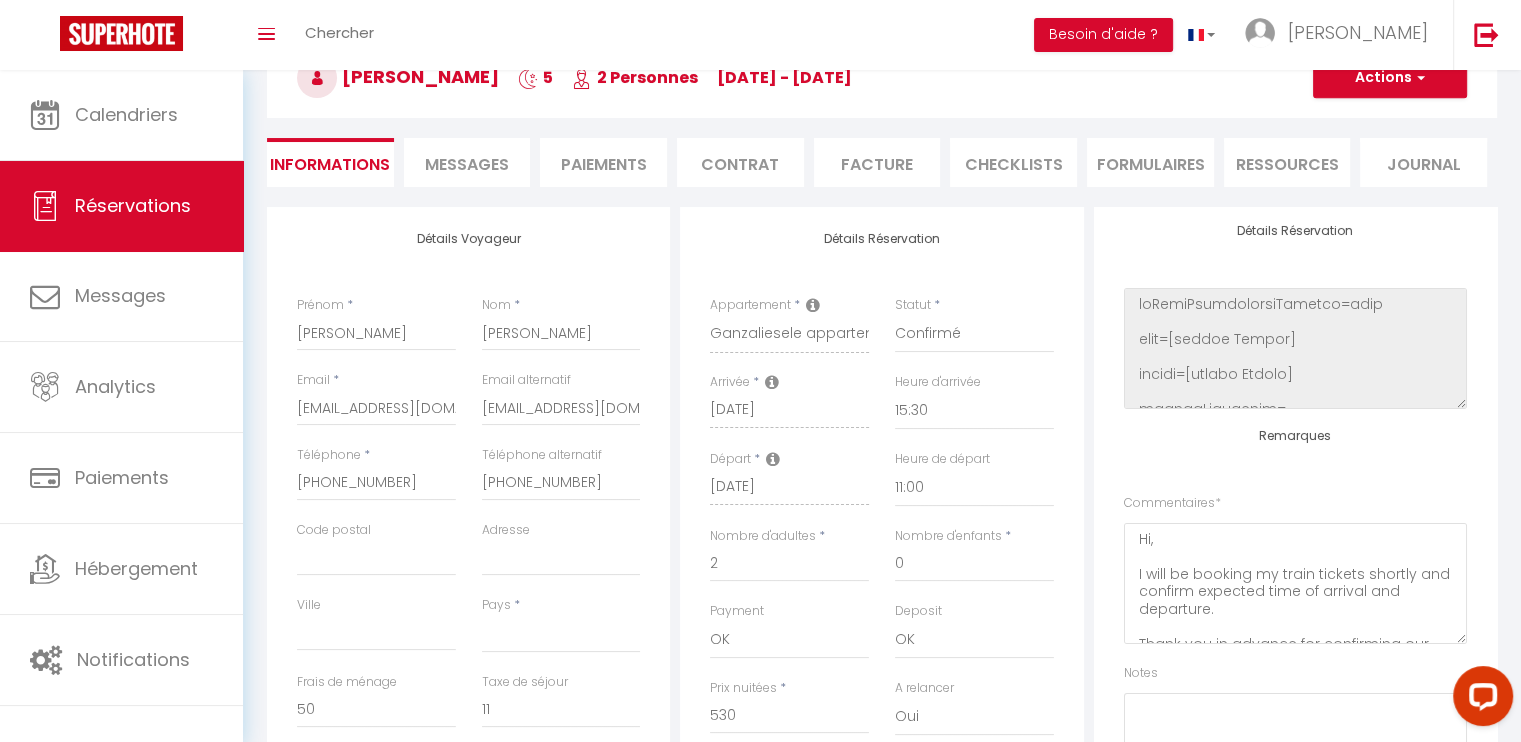 click on "Journal" at bounding box center (1423, 162) 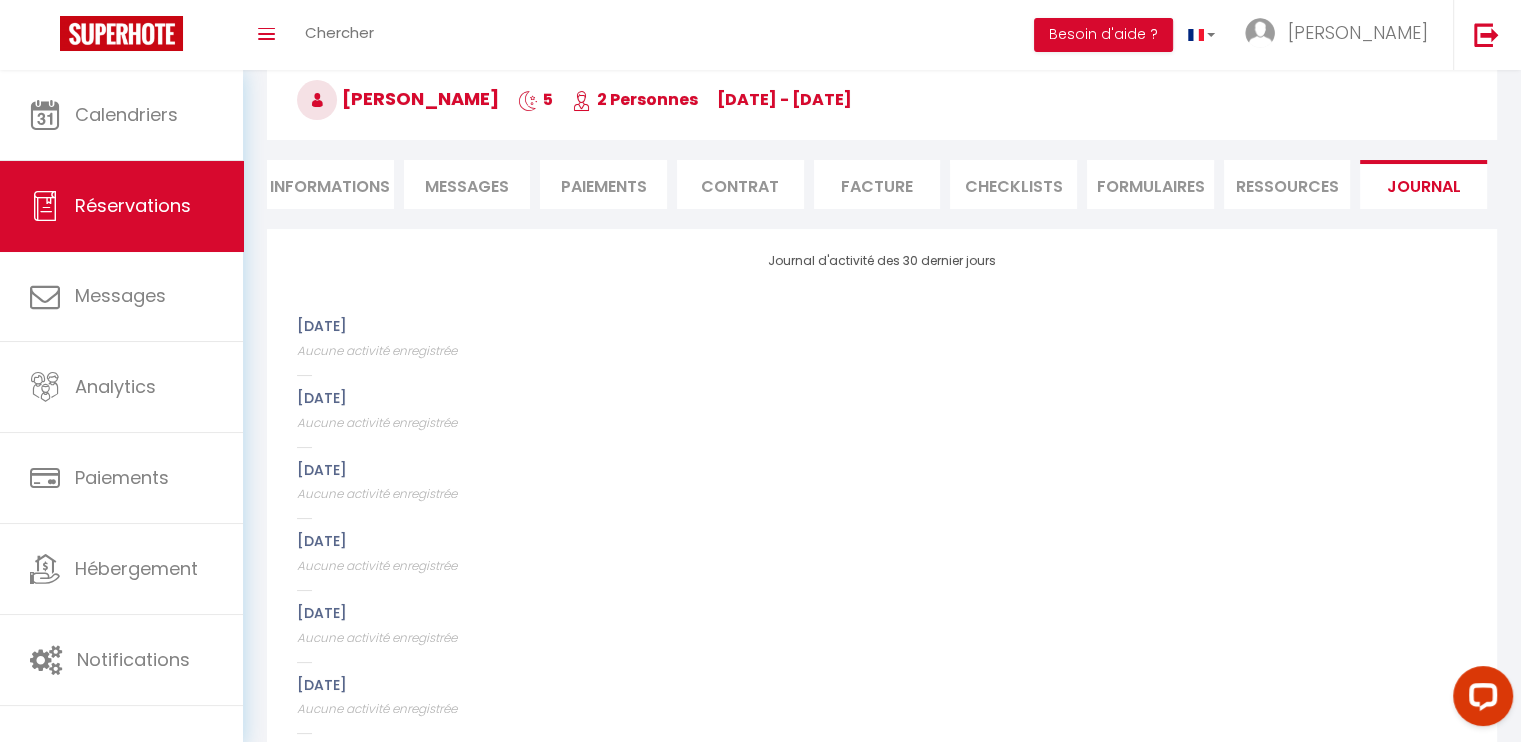 scroll, scrollTop: 24, scrollLeft: 0, axis: vertical 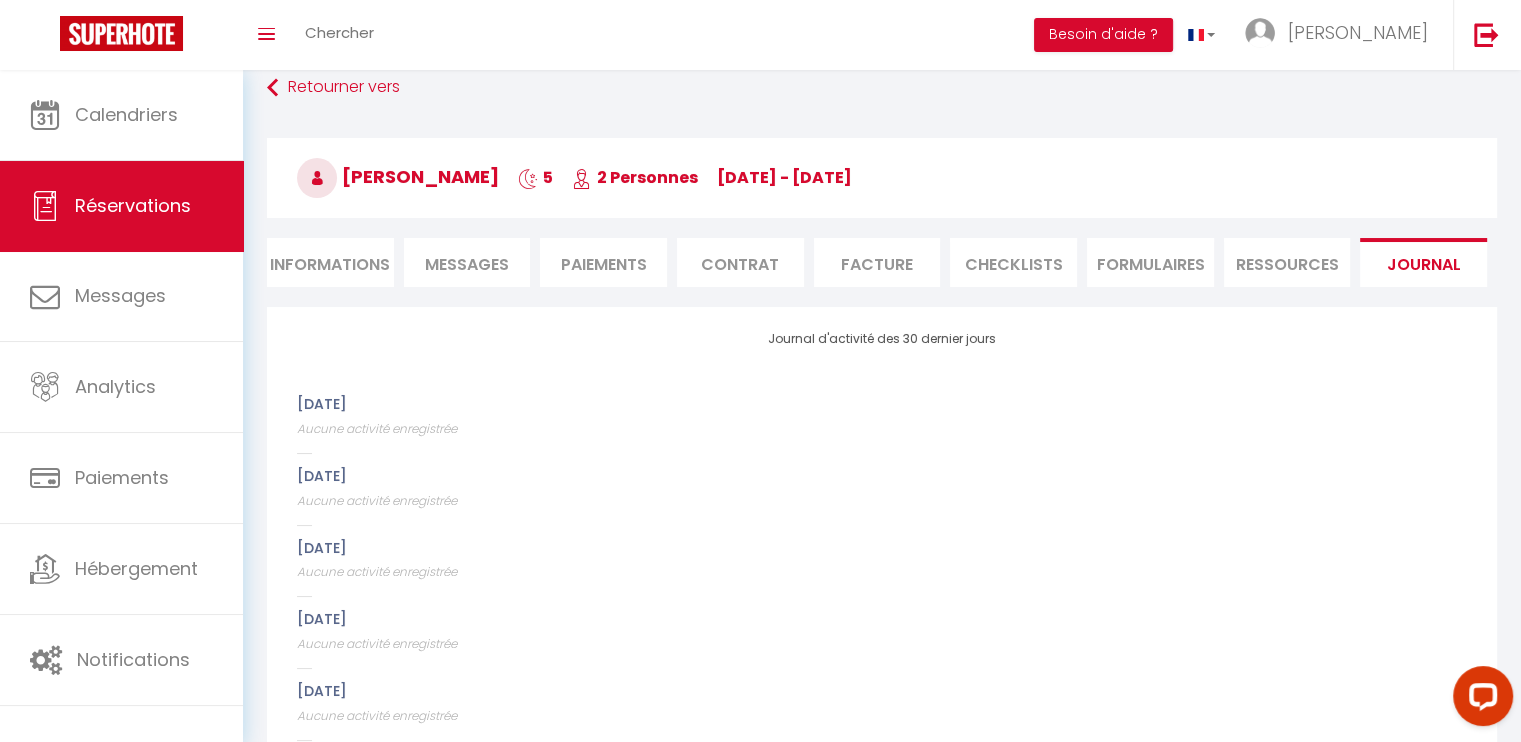 click on "Ressources" at bounding box center [1287, 262] 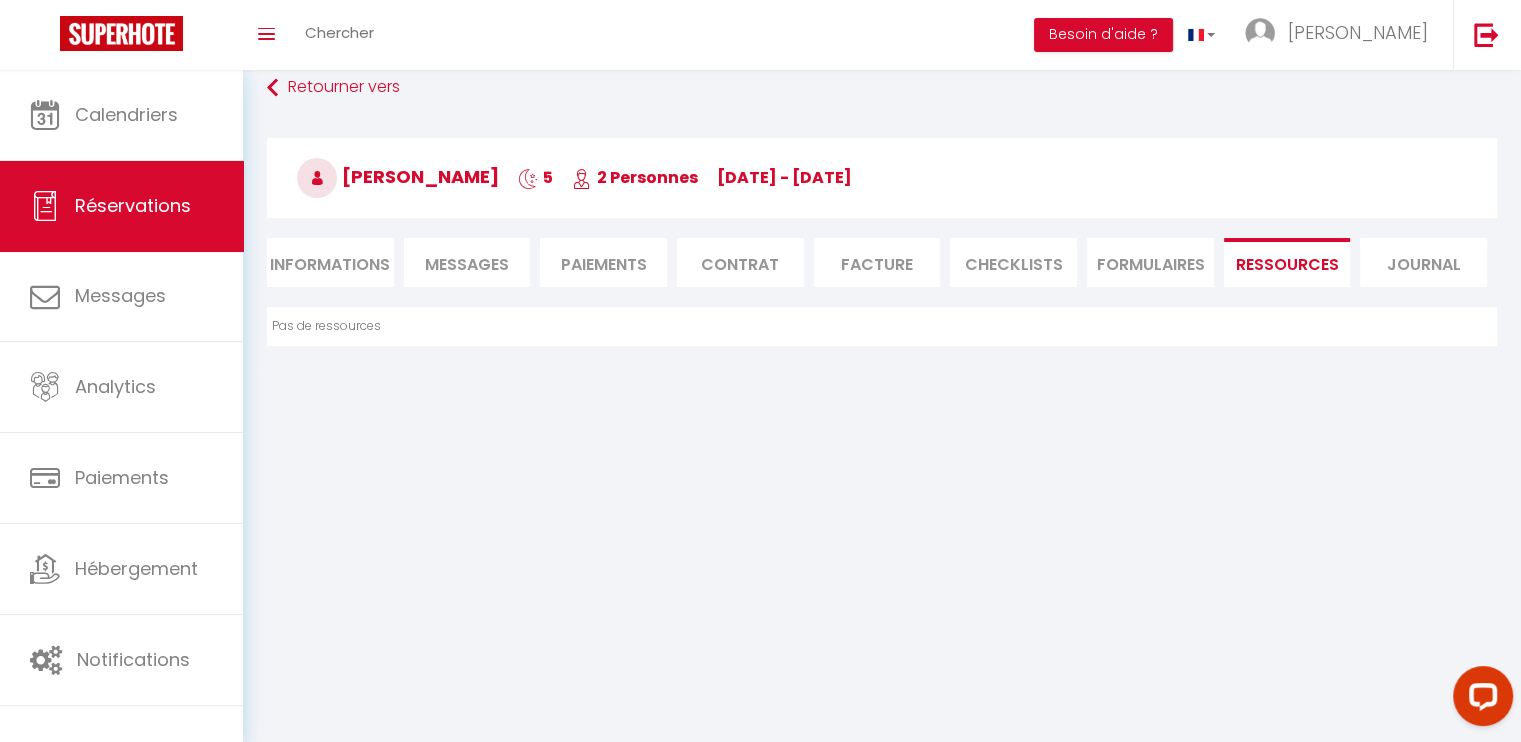 click on "FORMULAIRES" at bounding box center [1150, 262] 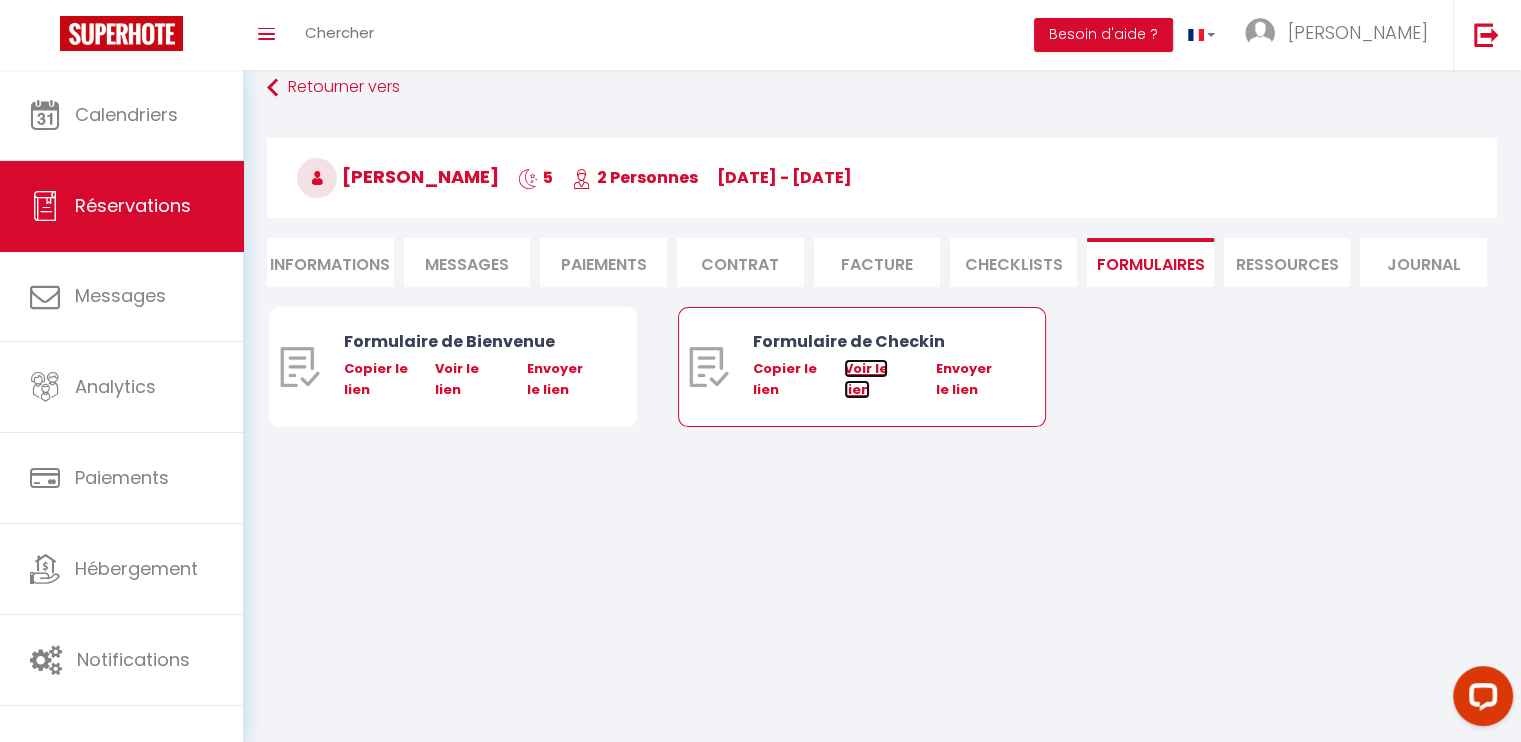 click on "Voir le lien" at bounding box center [866, 378] 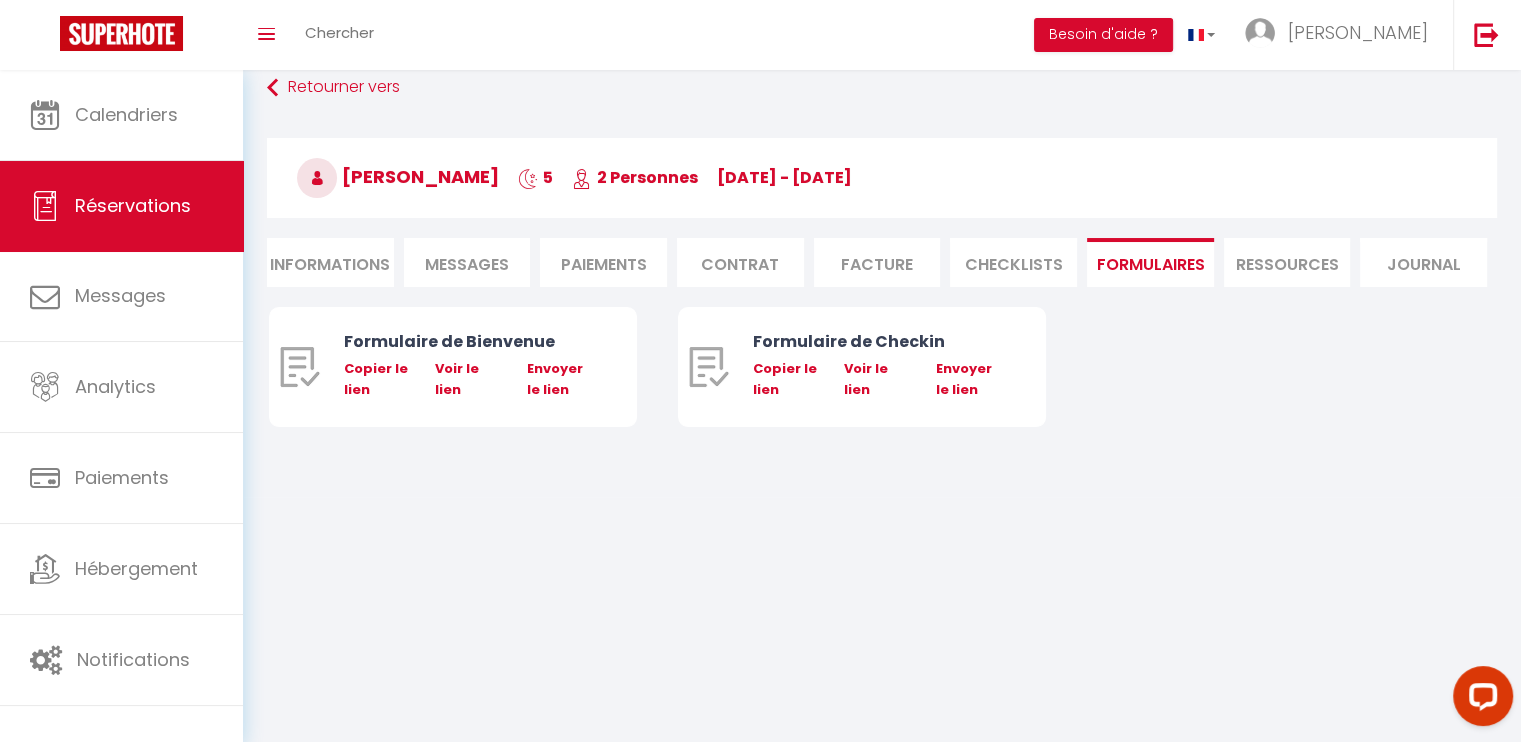 click on "Messages" at bounding box center [467, 264] 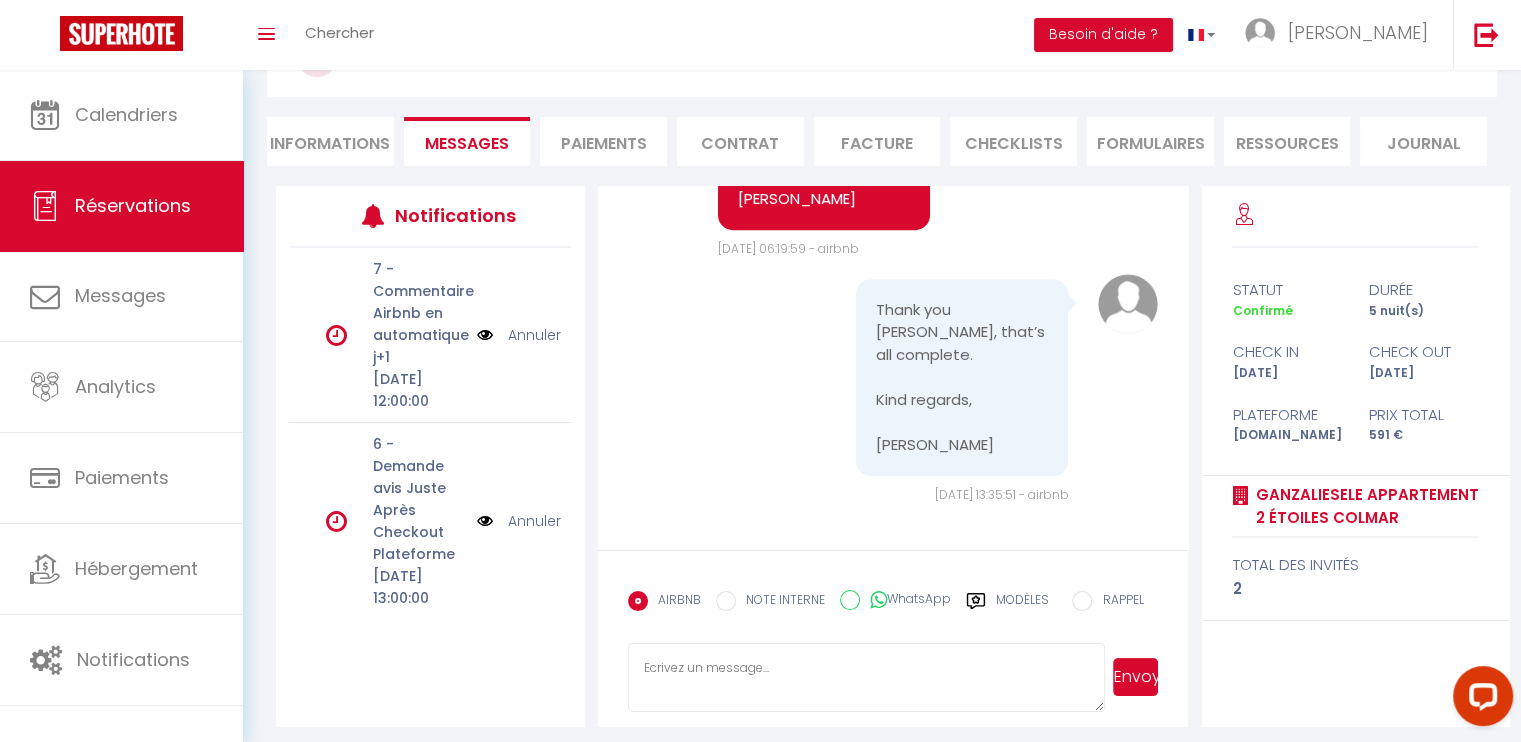 scroll, scrollTop: 153, scrollLeft: 0, axis: vertical 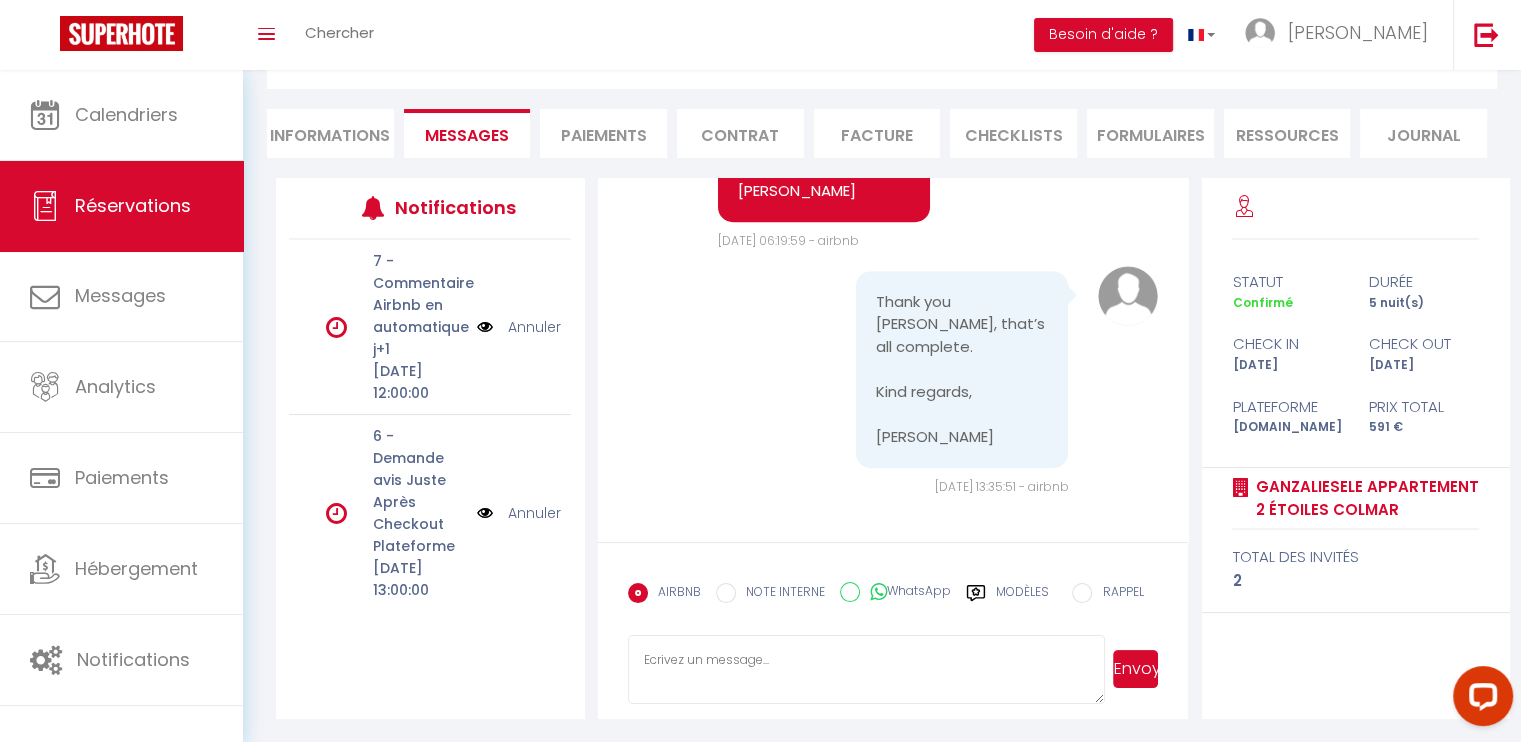 click at bounding box center (867, 670) 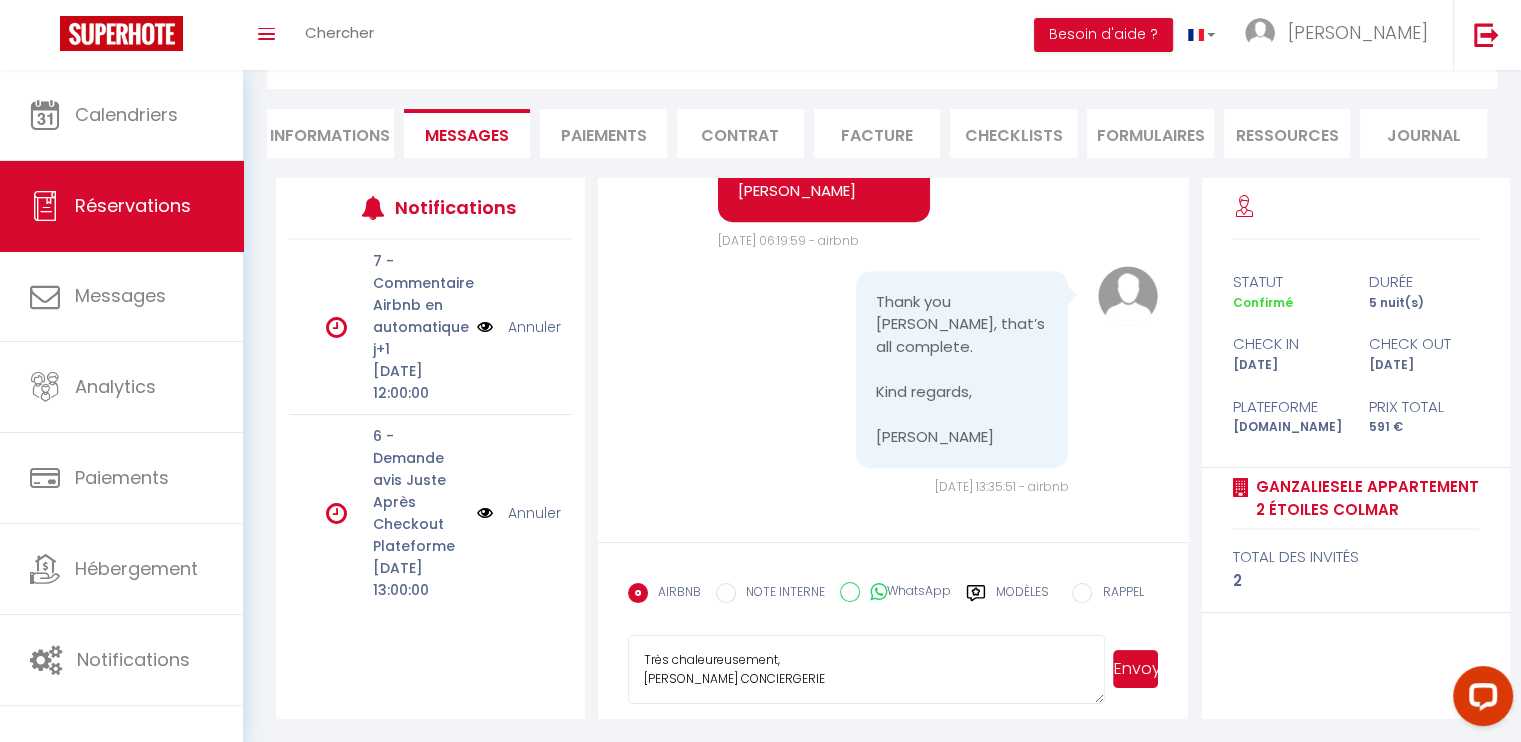scroll, scrollTop: 220, scrollLeft: 0, axis: vertical 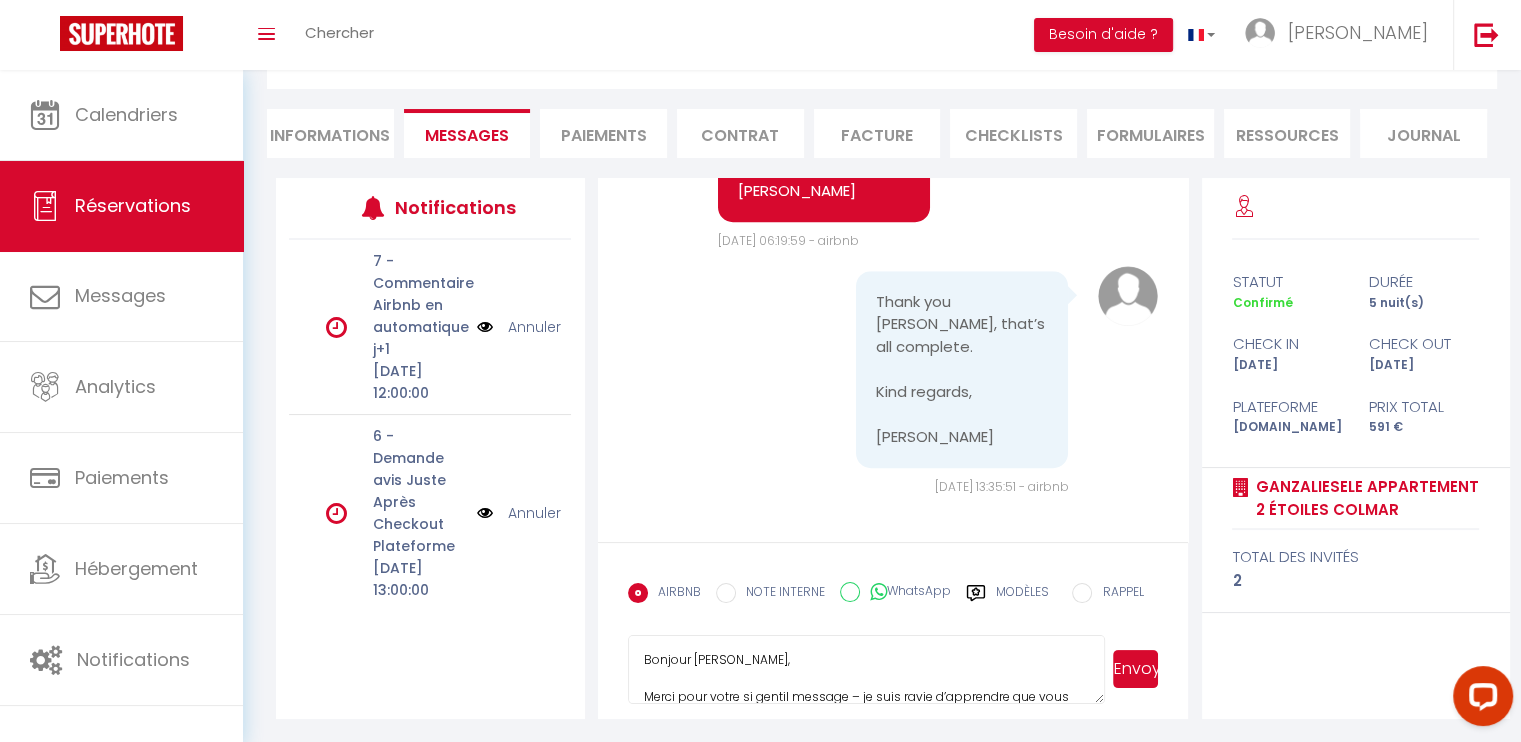click on "Bonjour [PERSON_NAME],
Merci pour votre si gentil message – je suis ravie d’apprendre que vous venez découvrir la magie de [DATE] à [GEOGRAPHIC_DATA], c’est vraiment une période unique ici ! 🎄✨
Votre réservation est bien confirmée, et tout sera prêt pour vous accueillir dans les meilleures conditions.
N’hésitez pas à me transmettre les détails de votre trajet dès que vous les aurez, cela me permettra de m’assurer que tout se passe au mieux pour votre arrivée et votre départ.
J’ai hâte de vous accueillir et de contribuer à rendre votre séjour aussi chaleureux et inoubliable que possible !
Très chaleureusement,
[PERSON_NAME] CONCIERGERIE" at bounding box center (867, 670) 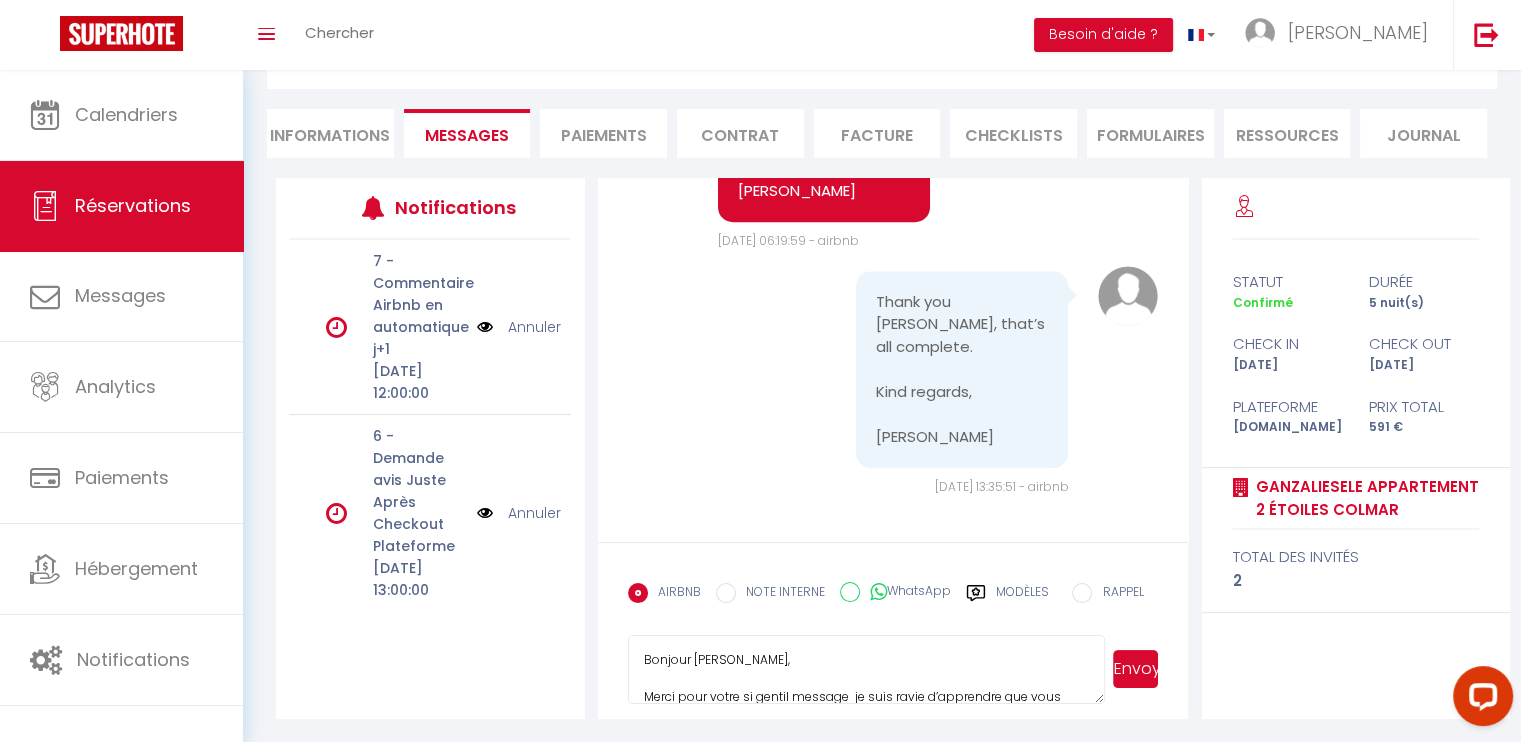 scroll, scrollTop: 3, scrollLeft: 0, axis: vertical 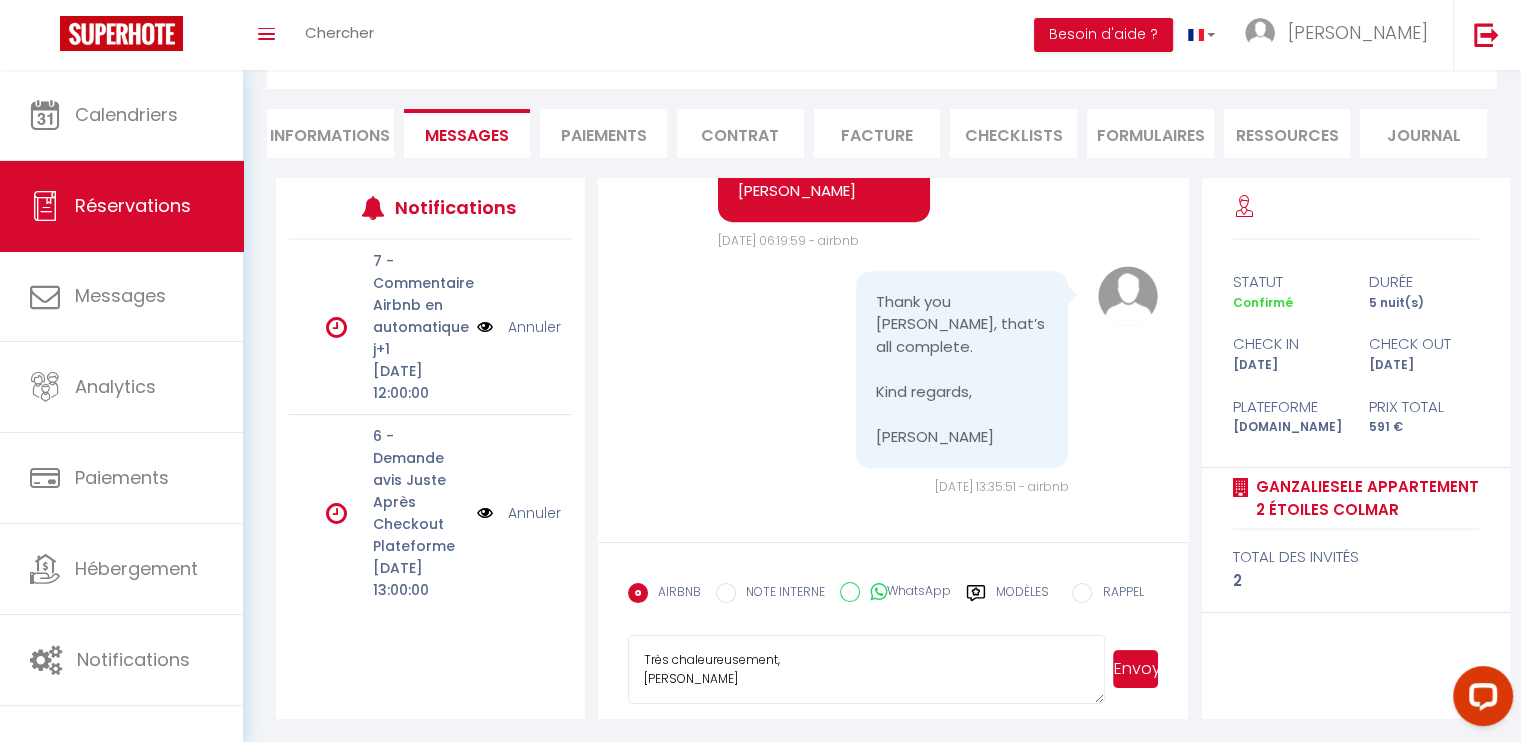 type on "Bonjour [PERSON_NAME],
Merci pour votre intérêt, je suis ravie d’apprendre que vous venez découvrir la magie de [DATE] à [GEOGRAPHIC_DATA], c’est vraiment une période unique ici ! 🎄✨
Votre réservation est bien confirmée, et tout sera prêt pour vous accueillir dans les meilleures conditions.
N’hésitez pas à me transmettre les détails de votre trajet dès que vous les aurez, cela me permettra de m’assurer que tout se passe au mieux pour votre arrivée et votre départ.
J’ai hâte de vous accueillir et de contribuer à rendre votre séjour aussi chaleureux et inoubliable que possible !
Très chaleureusement,
[PERSON_NAME]" 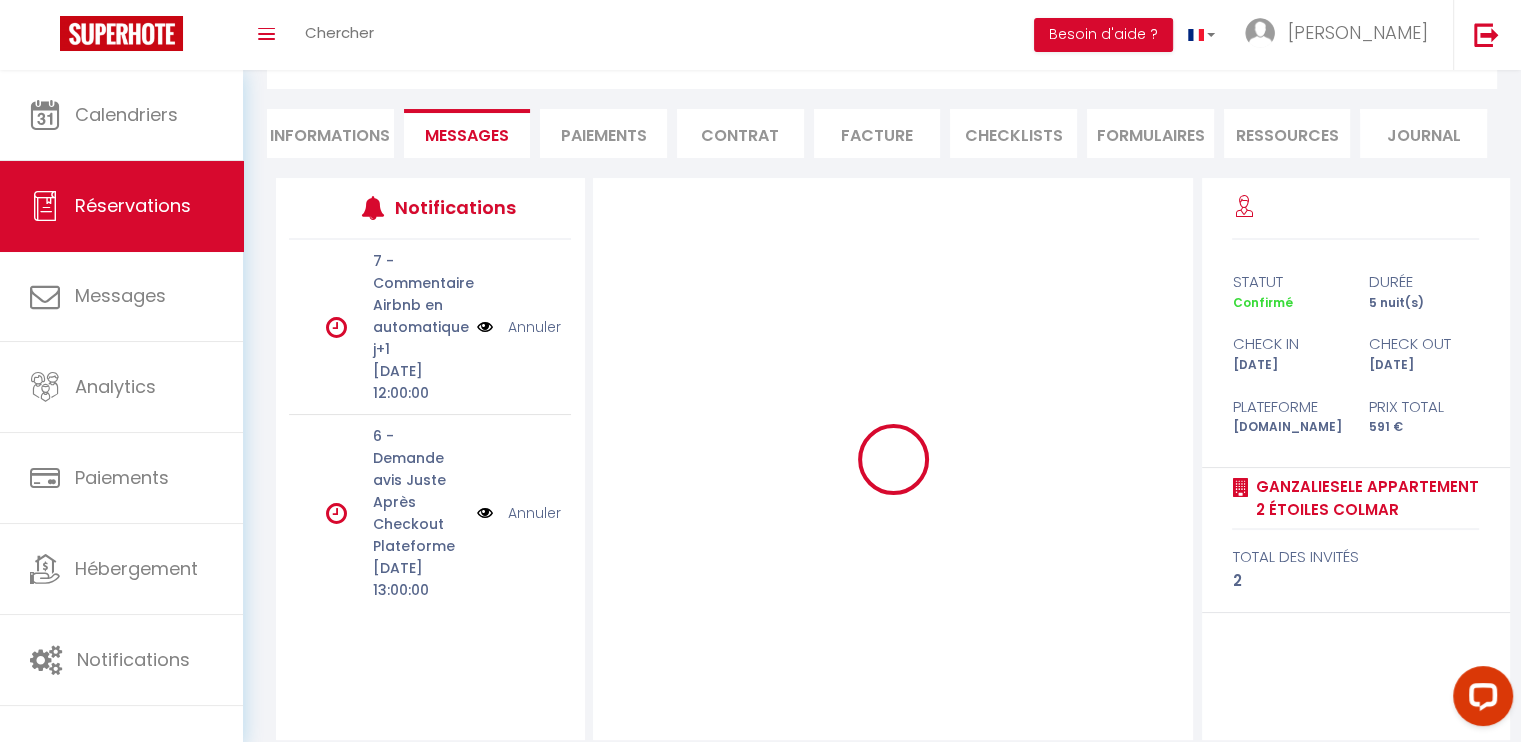type 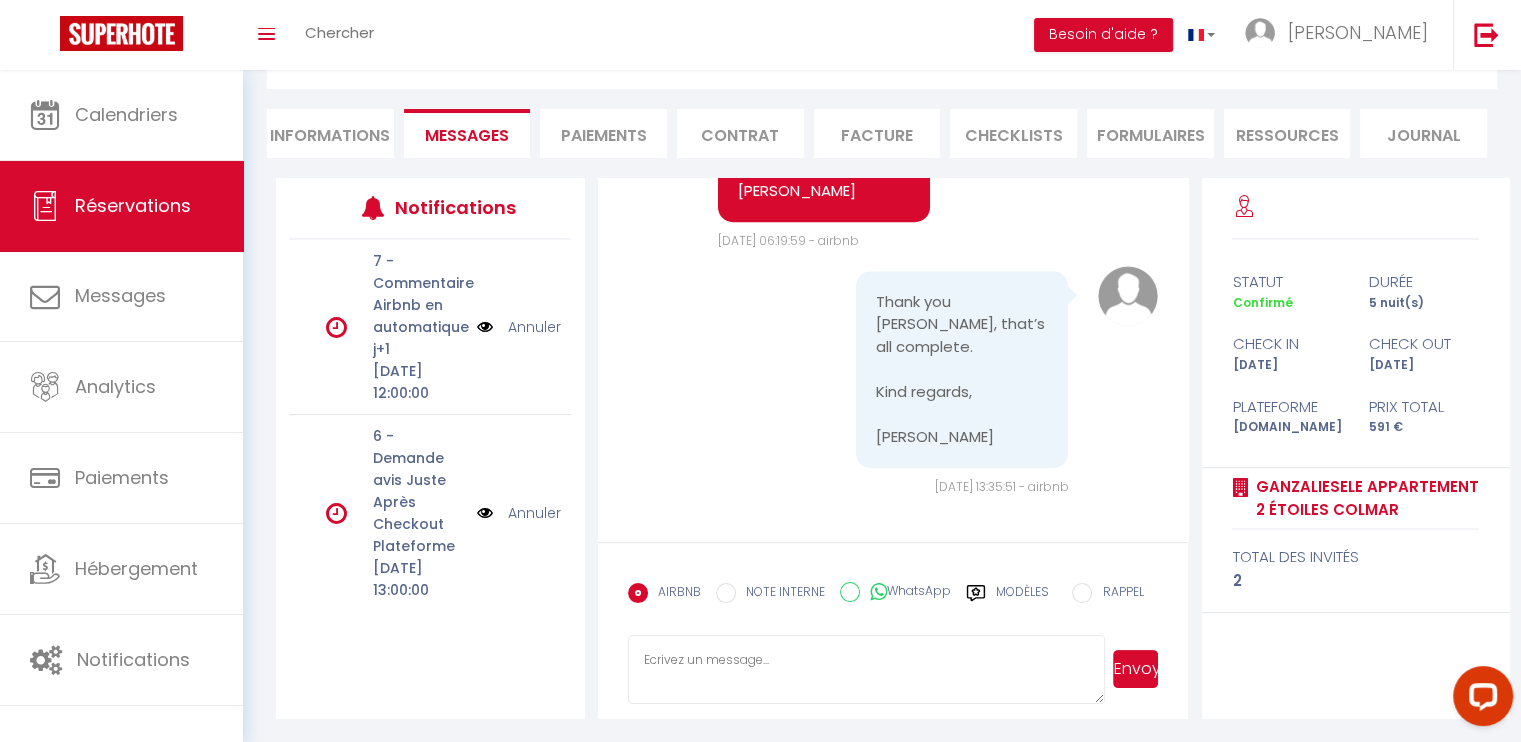 scroll, scrollTop: 0, scrollLeft: 0, axis: both 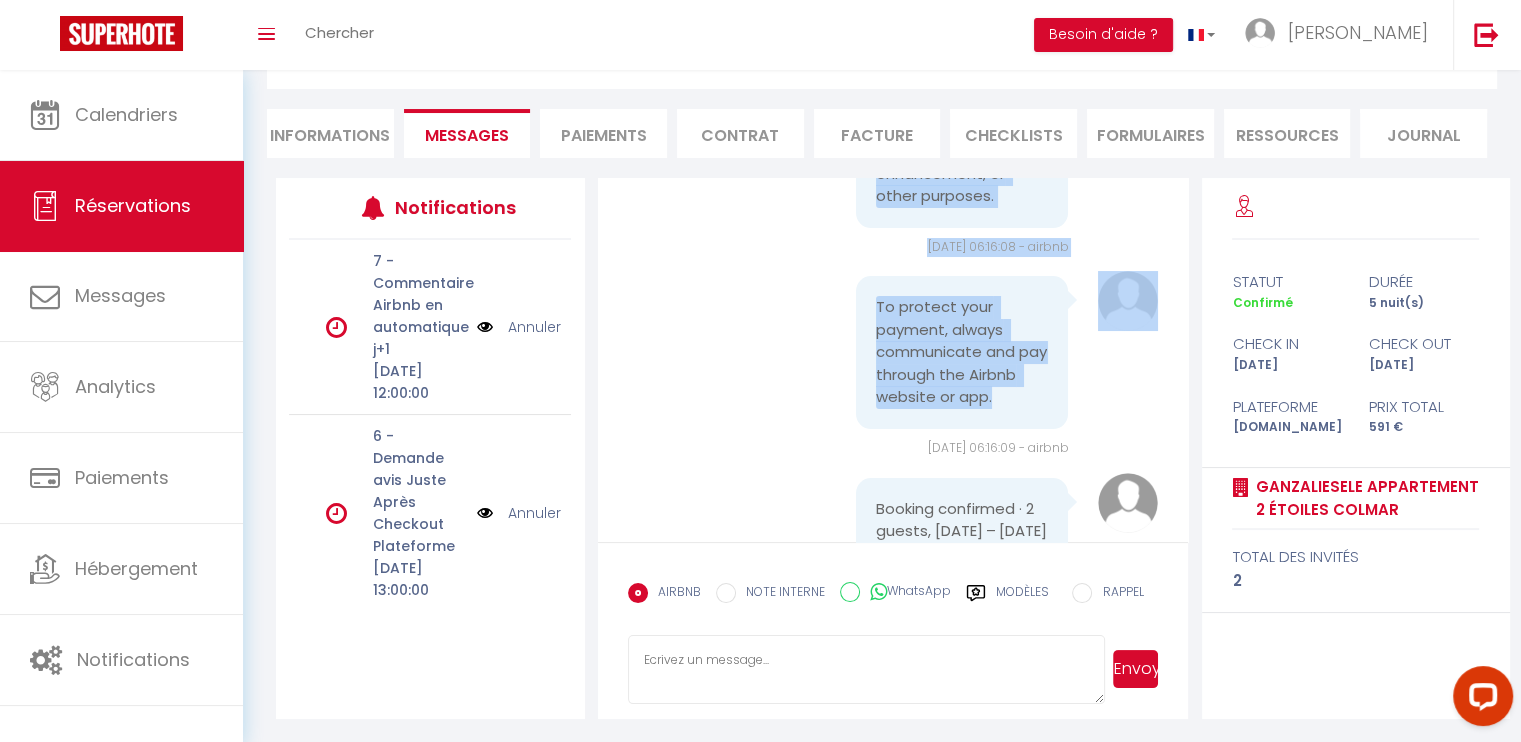 drag, startPoint x: 864, startPoint y: 305, endPoint x: 980, endPoint y: 443, distance: 180.27756 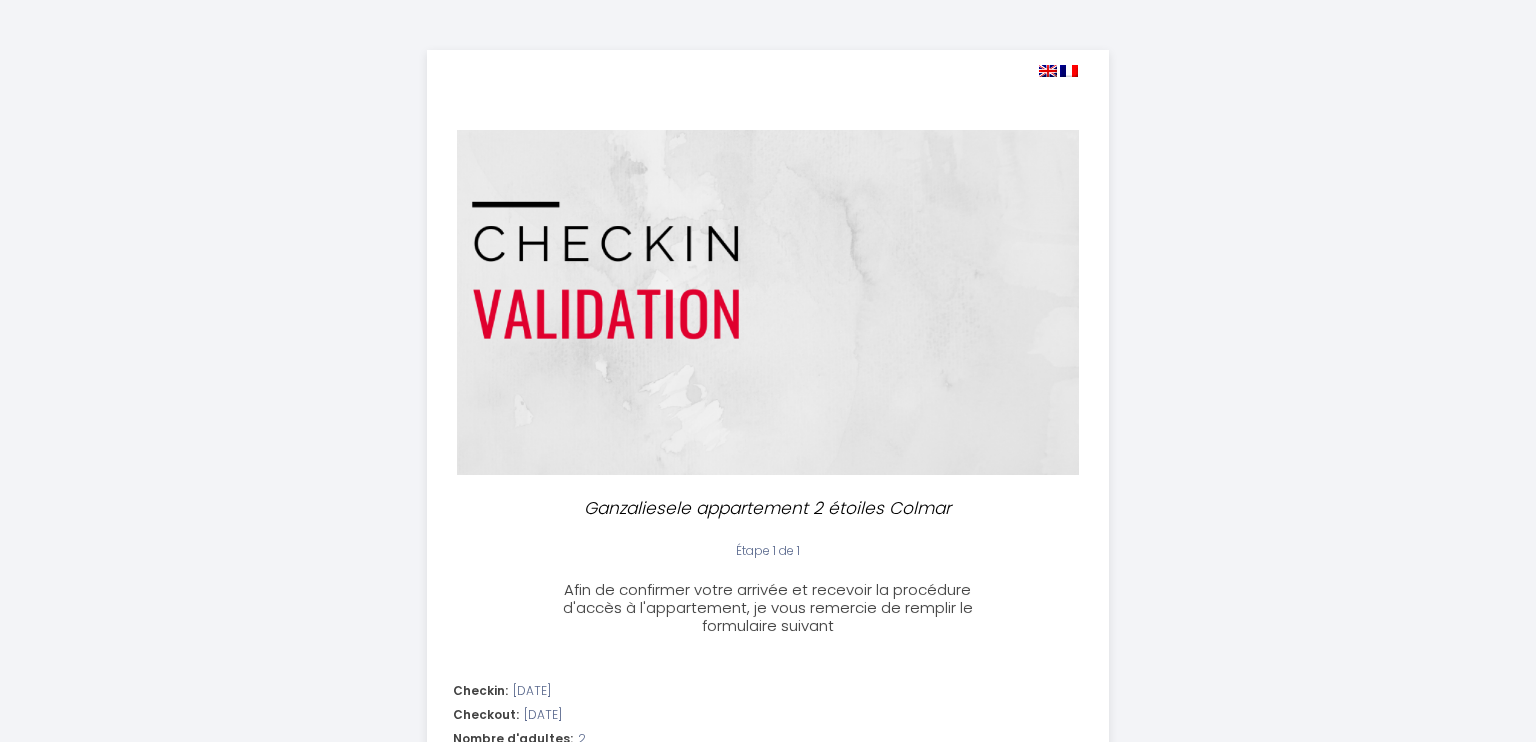 select on "11:00" 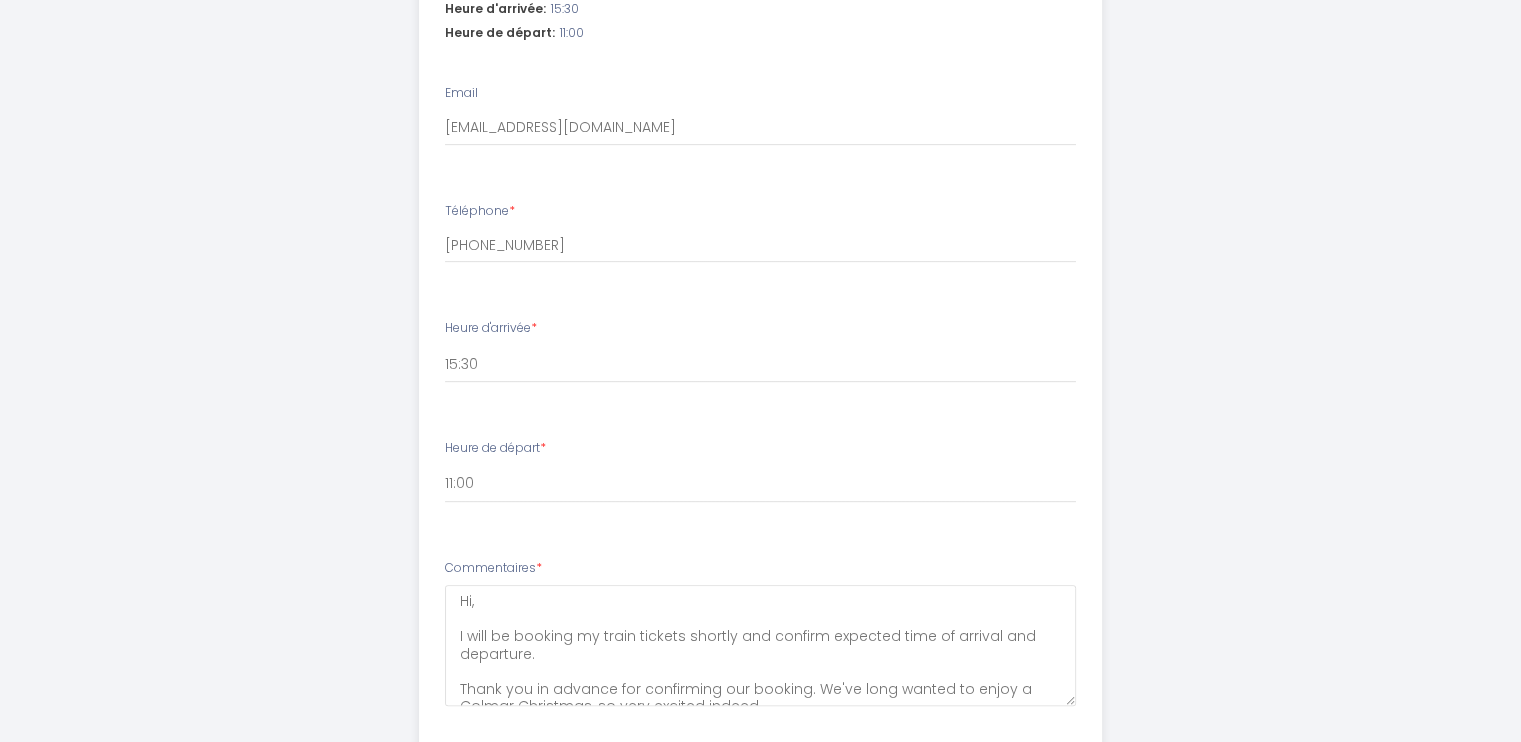 scroll, scrollTop: 900, scrollLeft: 0, axis: vertical 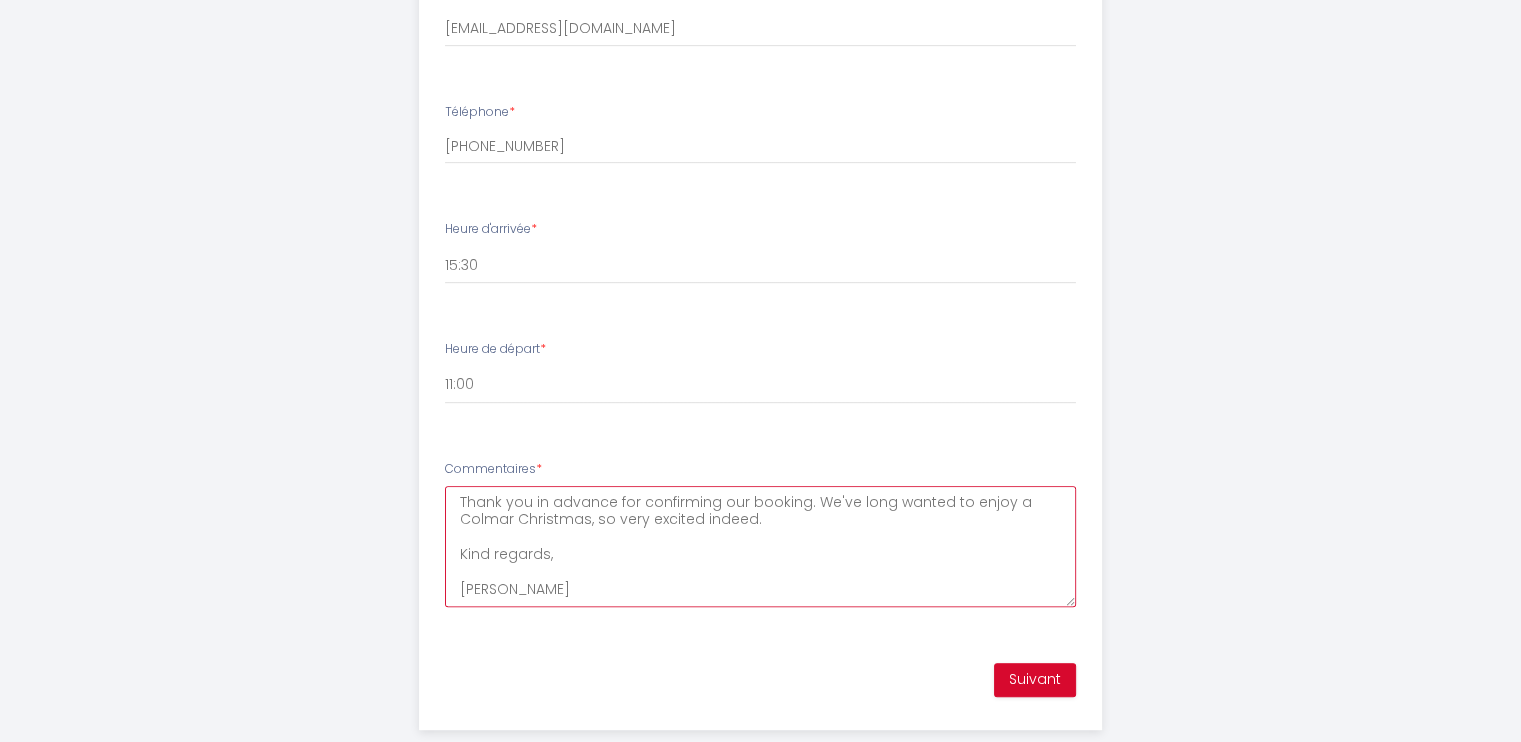drag, startPoint x: 452, startPoint y: 516, endPoint x: 614, endPoint y: 591, distance: 178.5189 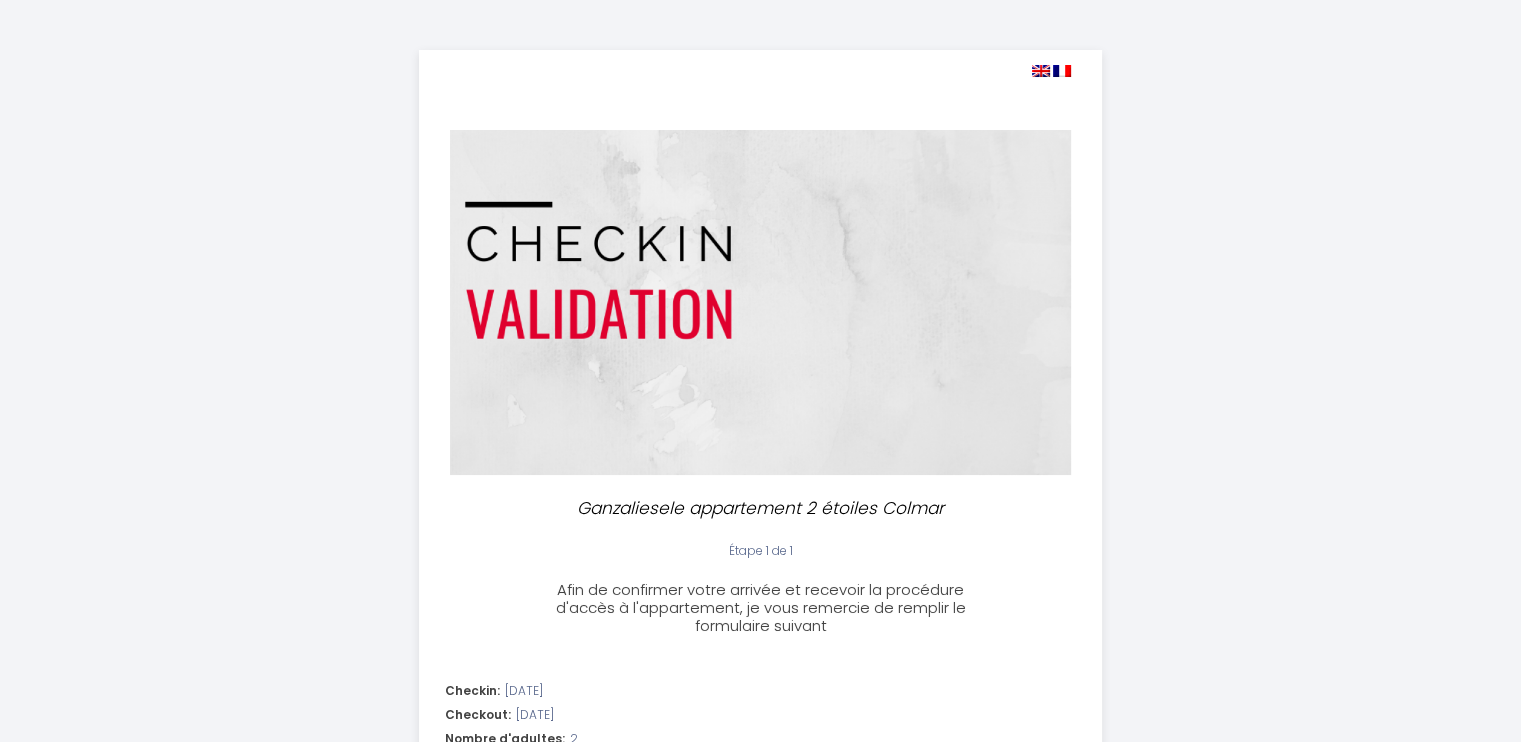 scroll, scrollTop: 0, scrollLeft: 0, axis: both 